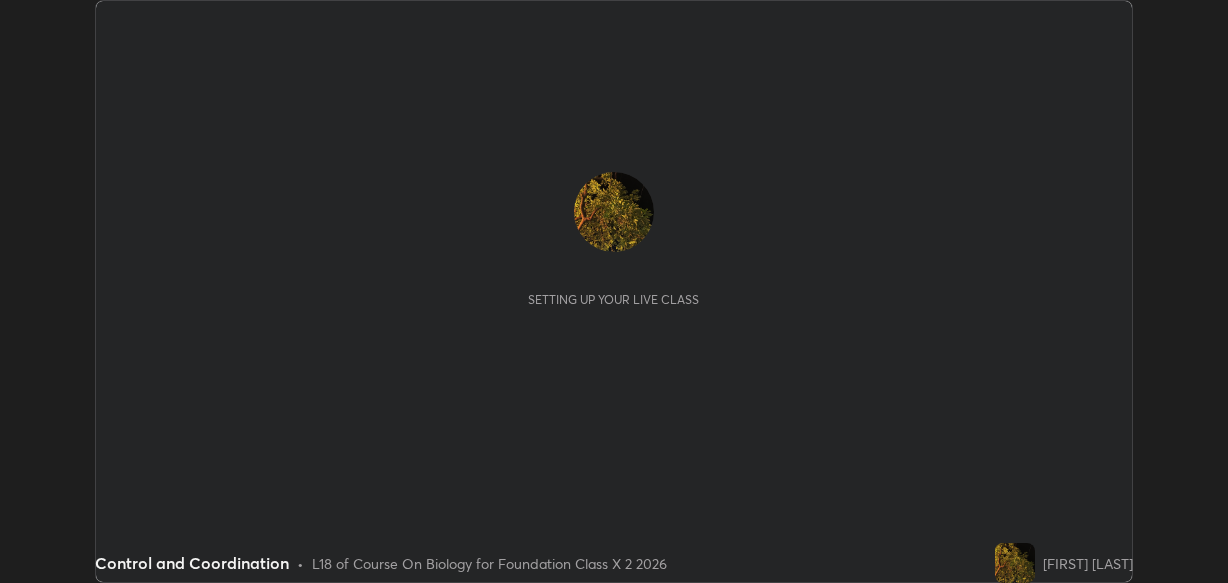 scroll, scrollTop: 0, scrollLeft: 0, axis: both 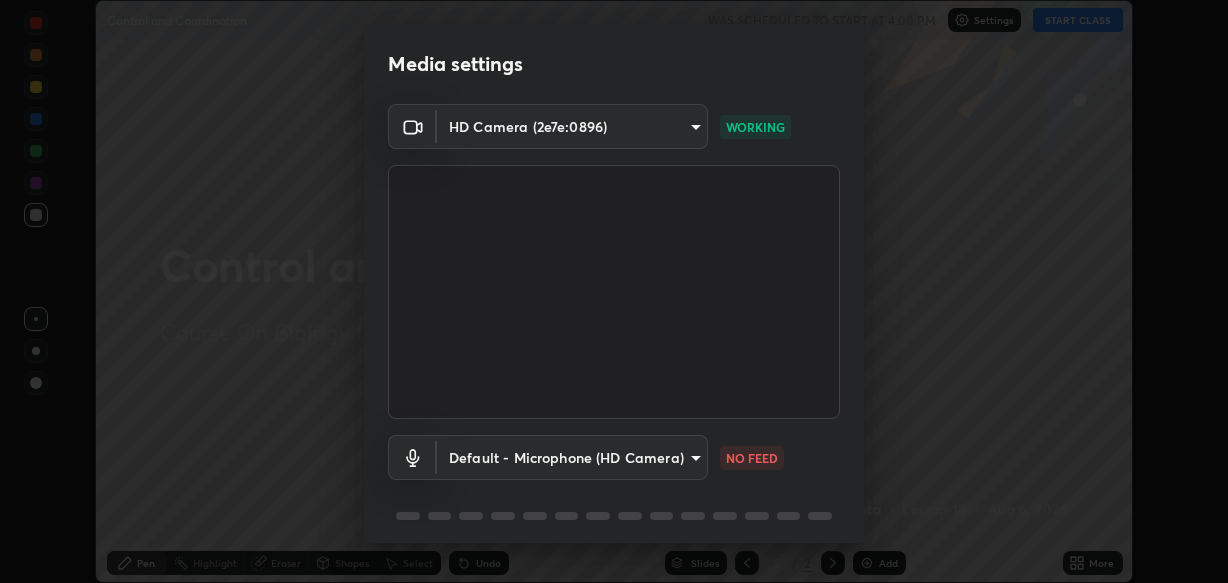 click on "Erase all Control and Coordination WAS SCHEDULED TO START AT  4:00 PM Settings START CLASS Setting up your live class Control and Coordination • L18 of Course On Biology for Foundation Class X 2 2026 [FIRST] [LAST] Pen Highlight Eraser Shapes Select Undo Slides 2 / 2 Add More Enable hand raising Enable raise hand to speak to learners. Once enabled, chat will be turned off temporarily. Enable x   No doubts shared Encourage your learners to ask a doubt for better clarity Report an issue Reason for reporting Buffering Chat not working Audio - Video sync issue Educator video quality low ​ Attach an image Report Media settings HD Camera ([HASH]) [HASH] WORKING Default - Microphone (HD Camera) default NO FEED 1 / 5 Next" at bounding box center (614, 291) 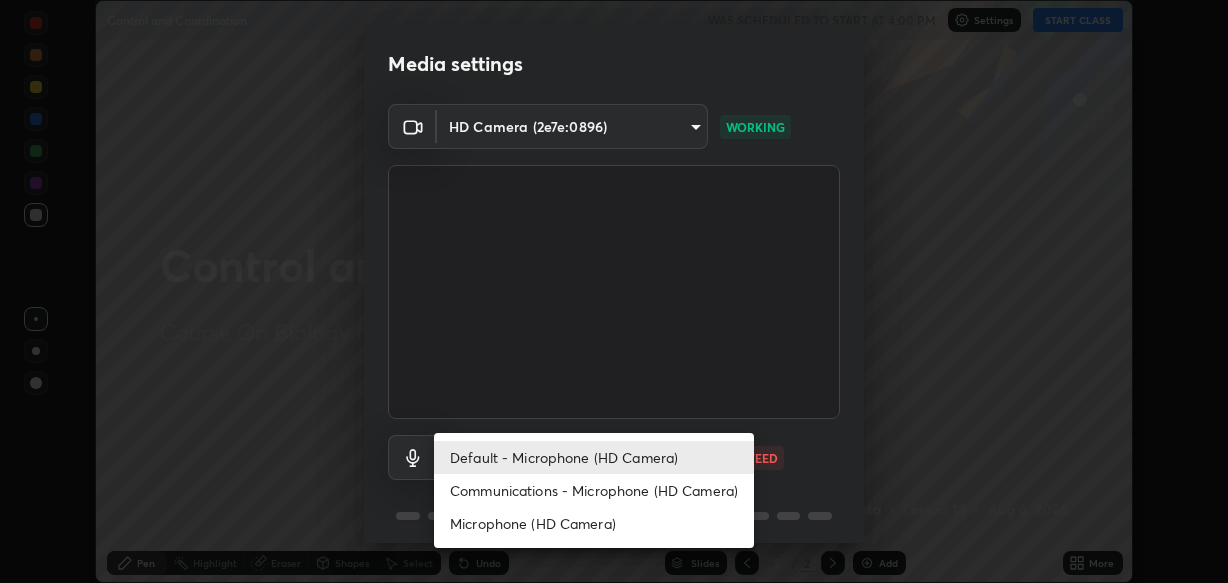 click on "Communications - Microphone (HD Camera)" at bounding box center (594, 490) 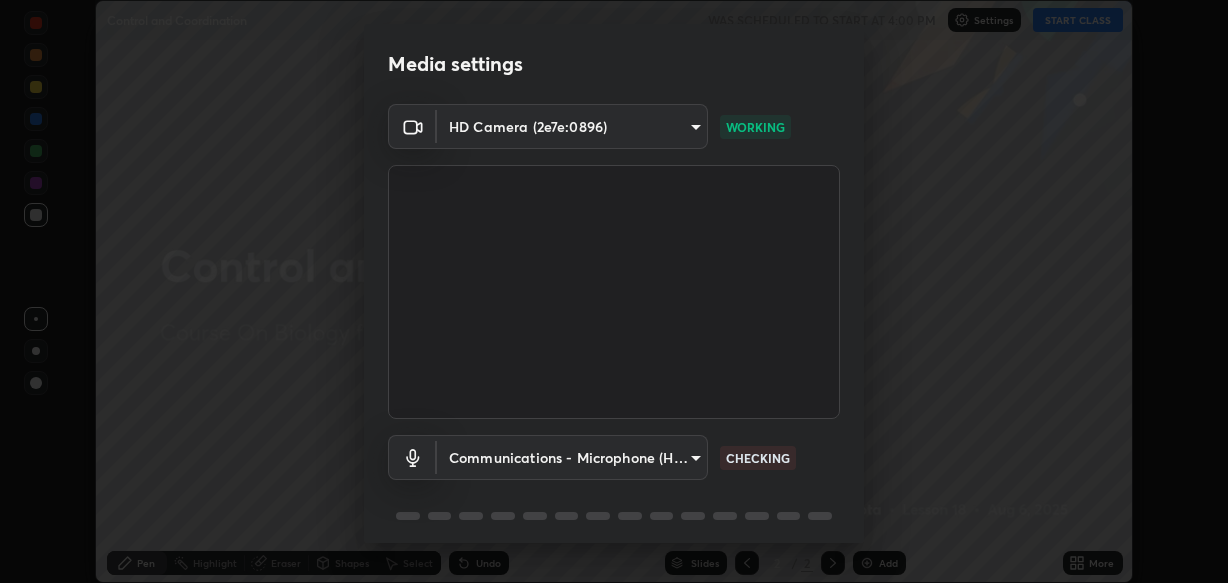 click on "Erase all Control and Coordination WAS SCHEDULED TO START AT  4:00 PM Settings START CLASS Setting up your live class Control and Coordination • L18 of Course On Biology for Foundation Class X 2 2026 [FIRST] [LAST] Pen Highlight Eraser Shapes Select Undo Slides 2 / 2 Add More Enable hand raising Enable raise hand to speak to learners. Once enabled, chat will be turned off temporarily. Enable x   No doubts shared Encourage your learners to ask a doubt for better clarity Report an issue Reason for reporting Buffering Chat not working Audio - Video sync issue Educator video quality low ​ Attach an image Report Media settings HD Camera ([HASH]) [HASH] WORKING Communications - Microphone (HD Camera) communications CHECKING 1 / 5 Next" at bounding box center [614, 291] 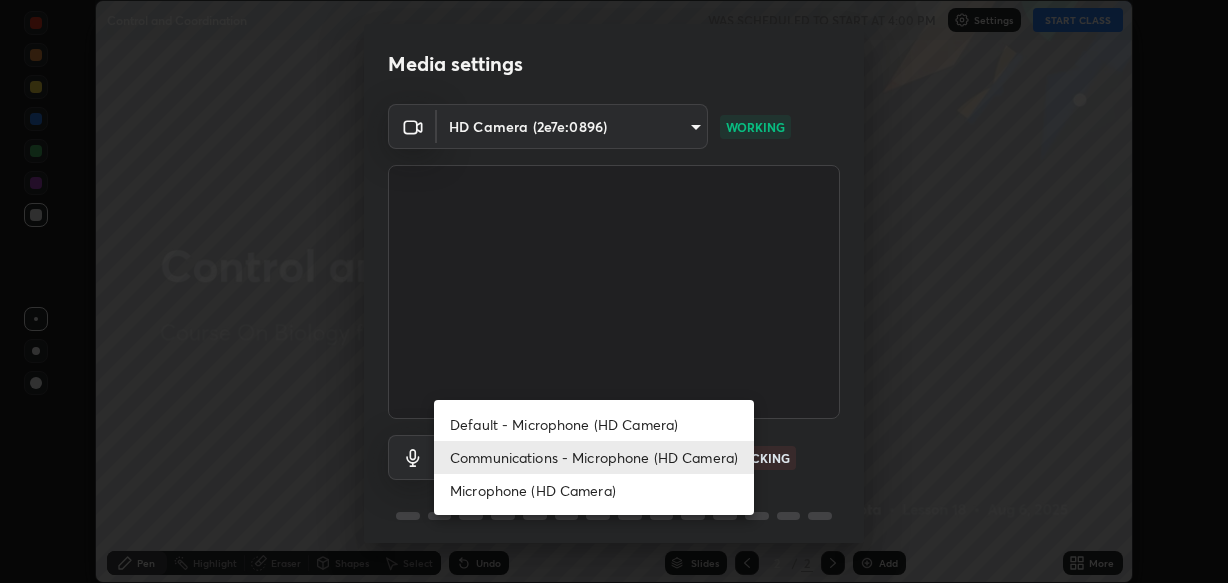 click on "Communications - Microphone (HD Camera)" at bounding box center (594, 457) 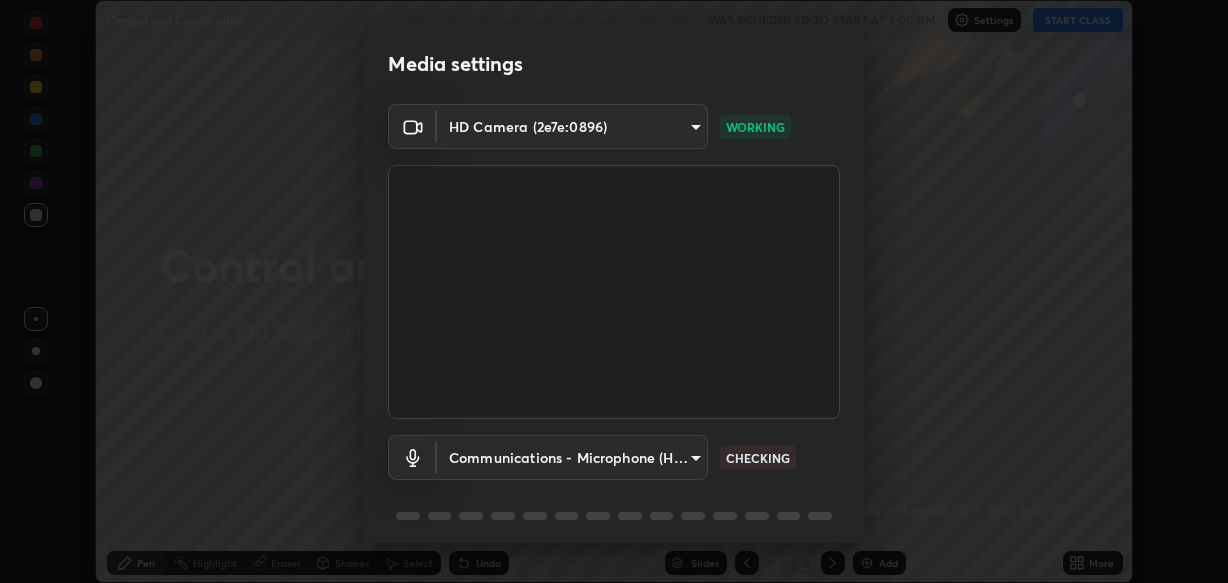 click on "Erase all Control and Coordination WAS SCHEDULED TO START AT  4:00 PM Settings START CLASS Setting up your live class Control and Coordination • L18 of Course On Biology for Foundation Class X 2 2026 [FIRST] [LAST] Pen Highlight Eraser Shapes Select Undo Slides 2 / 2 Add More Enable hand raising Enable raise hand to speak to learners. Once enabled, chat will be turned off temporarily. Enable x   No doubts shared Encourage your learners to ask a doubt for better clarity Report an issue Reason for reporting Buffering Chat not working Audio - Video sync issue Educator video quality low ​ Attach an image Report Media settings HD Camera ([HASH]) [HASH] WORKING Communications - Microphone (HD Camera) communications CHECKING 1 / 5 Next" at bounding box center [614, 291] 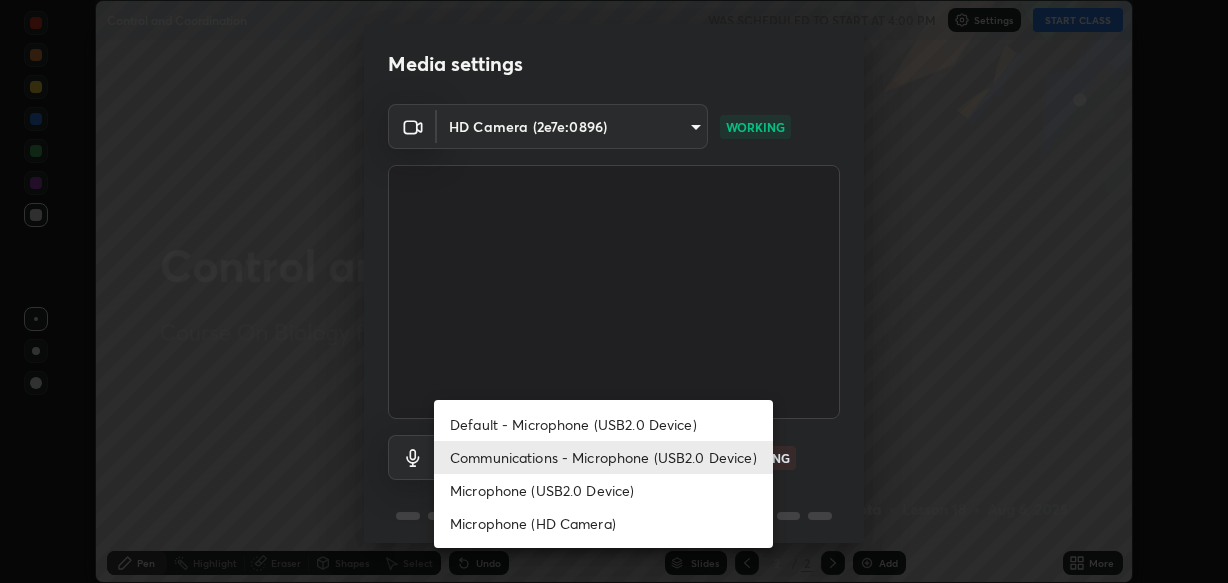 click on "Microphone (USB2.0 Device)" at bounding box center [603, 490] 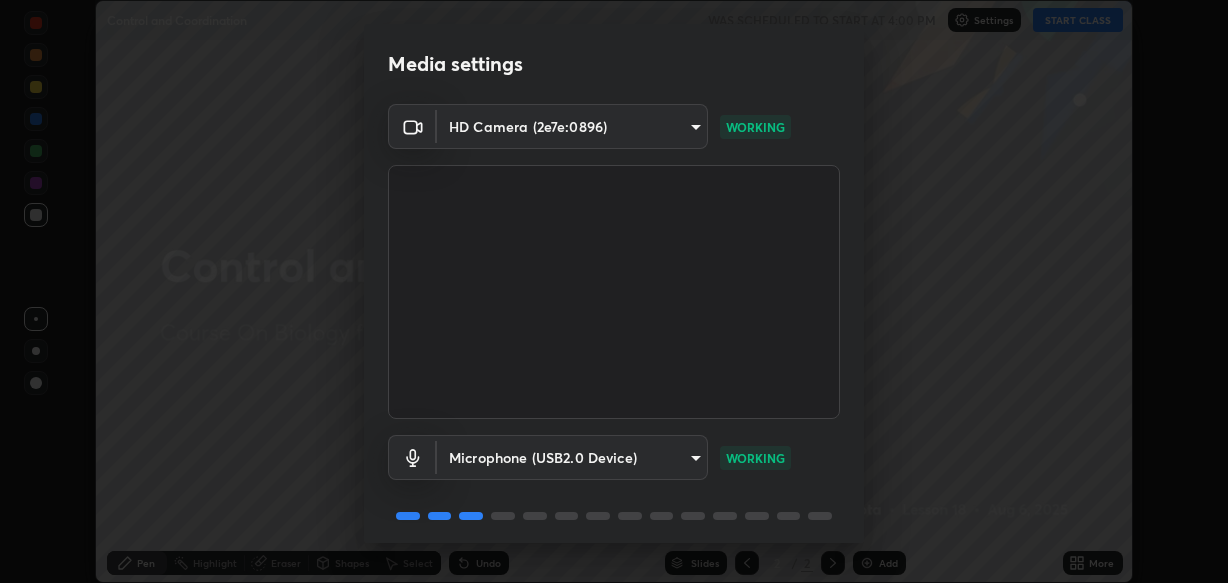 scroll, scrollTop: 72, scrollLeft: 0, axis: vertical 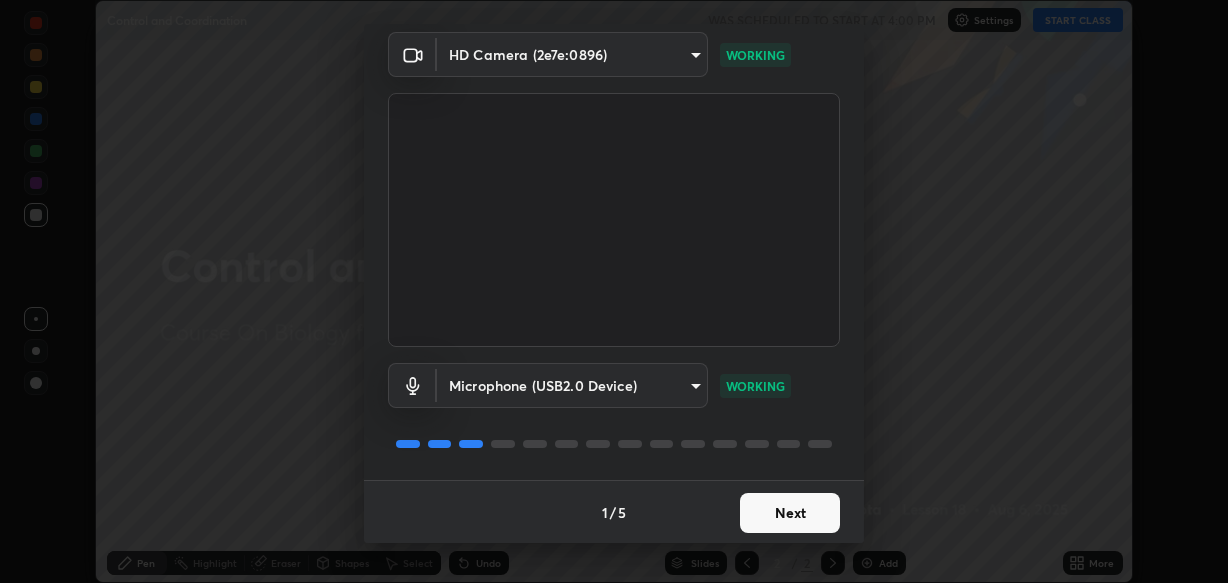 click on "Next" at bounding box center (790, 513) 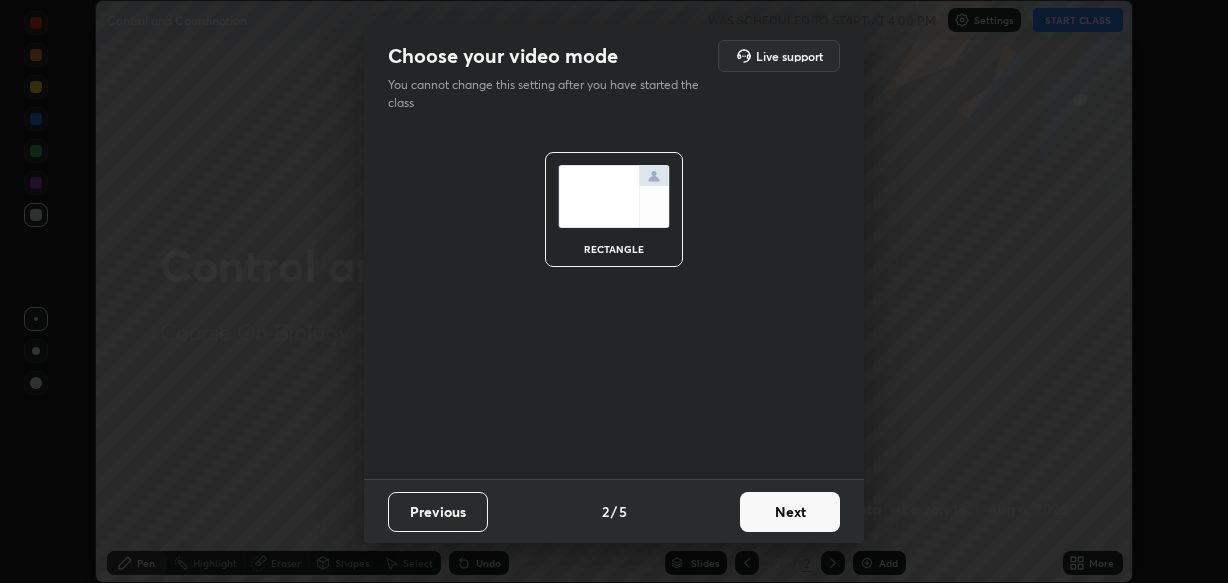 scroll, scrollTop: 0, scrollLeft: 0, axis: both 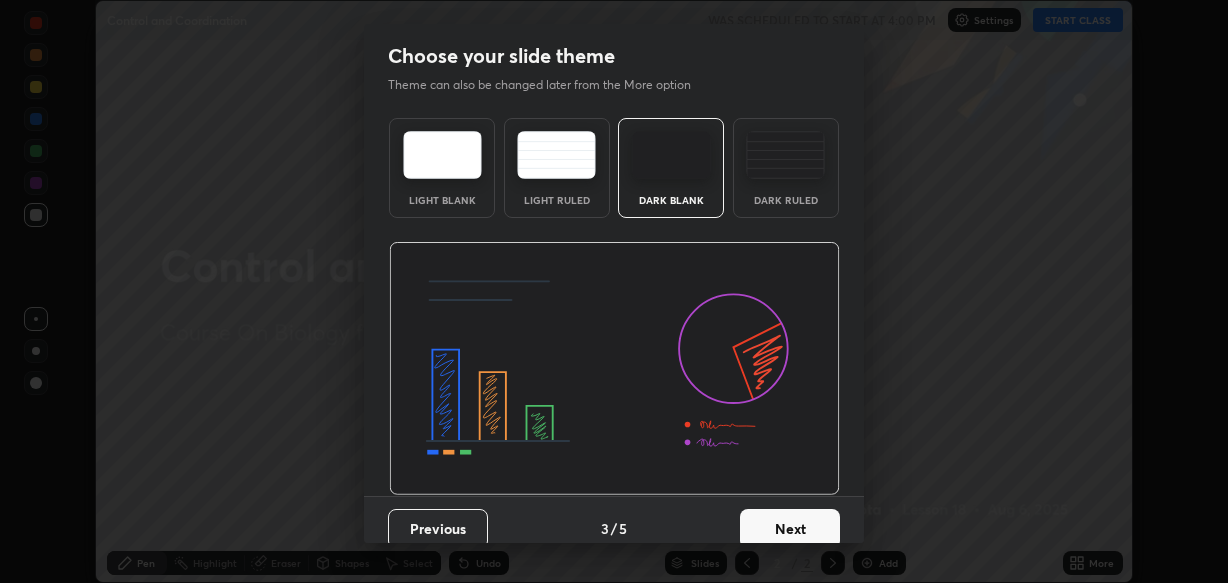 click on "Next" at bounding box center [790, 529] 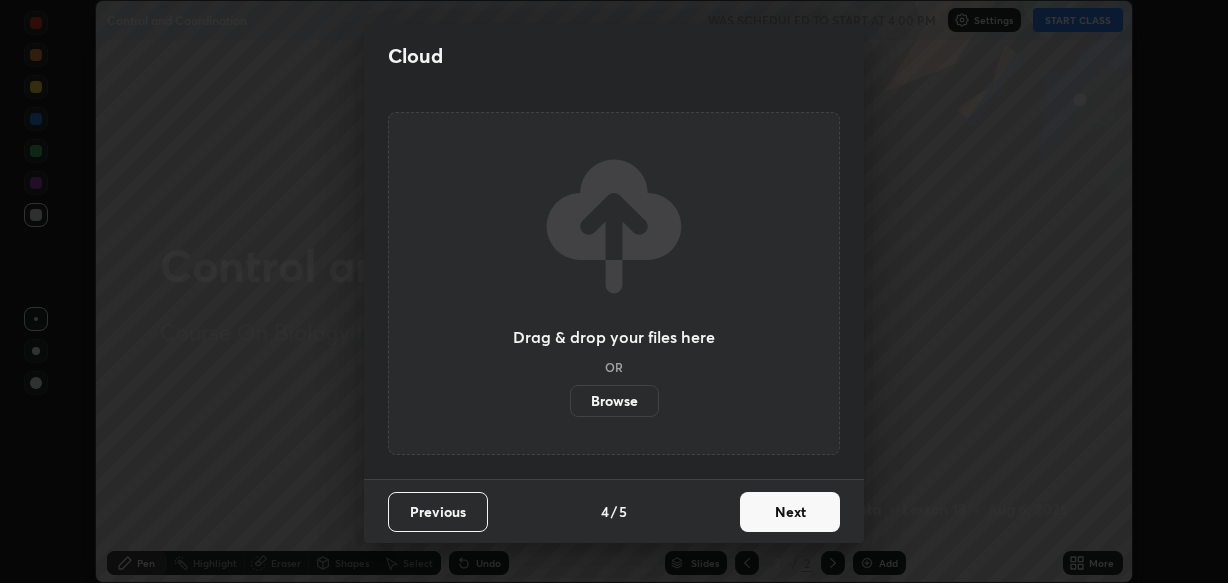 click on "Next" at bounding box center (790, 512) 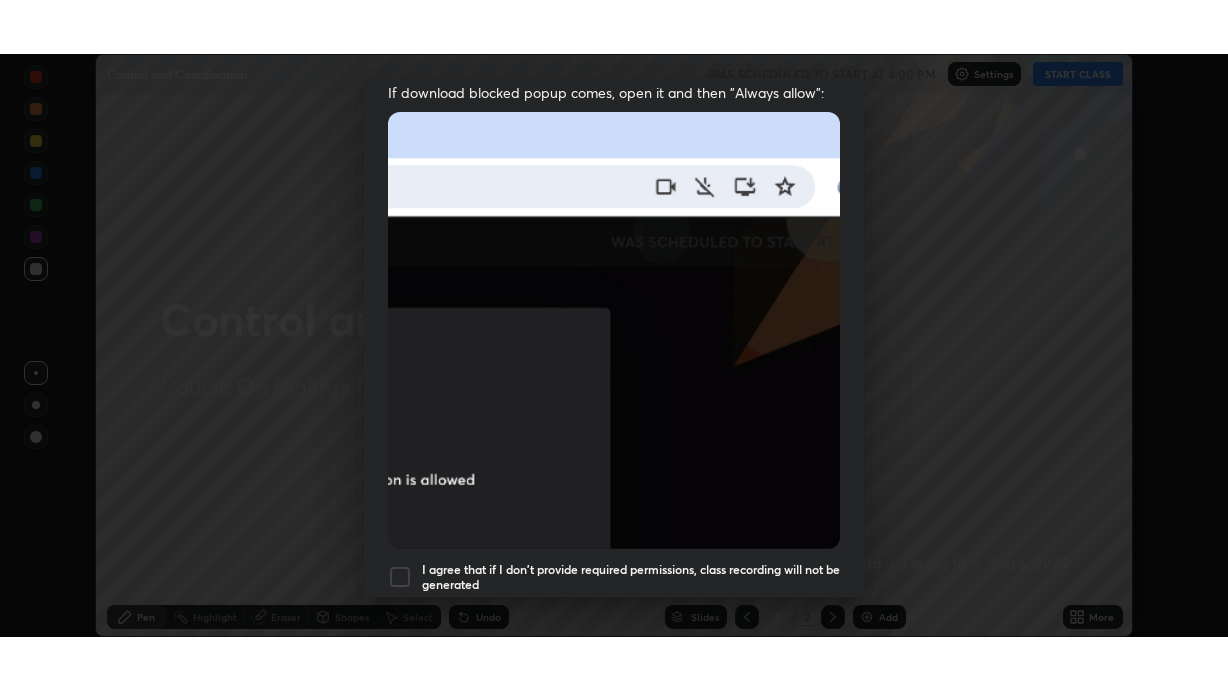 scroll, scrollTop: 480, scrollLeft: 0, axis: vertical 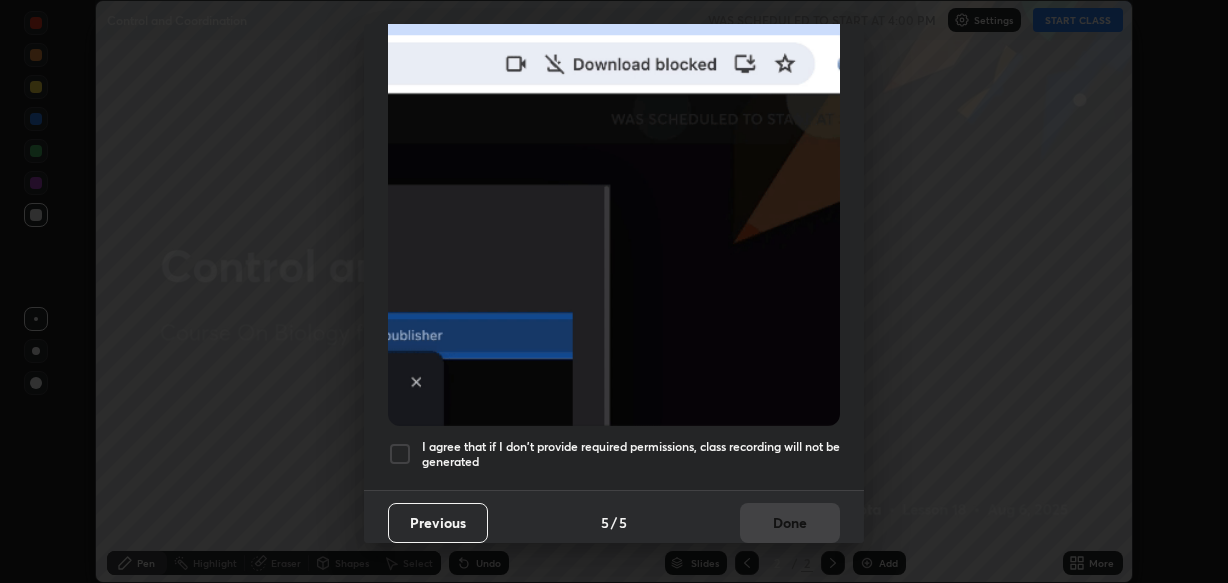 click at bounding box center [400, 454] 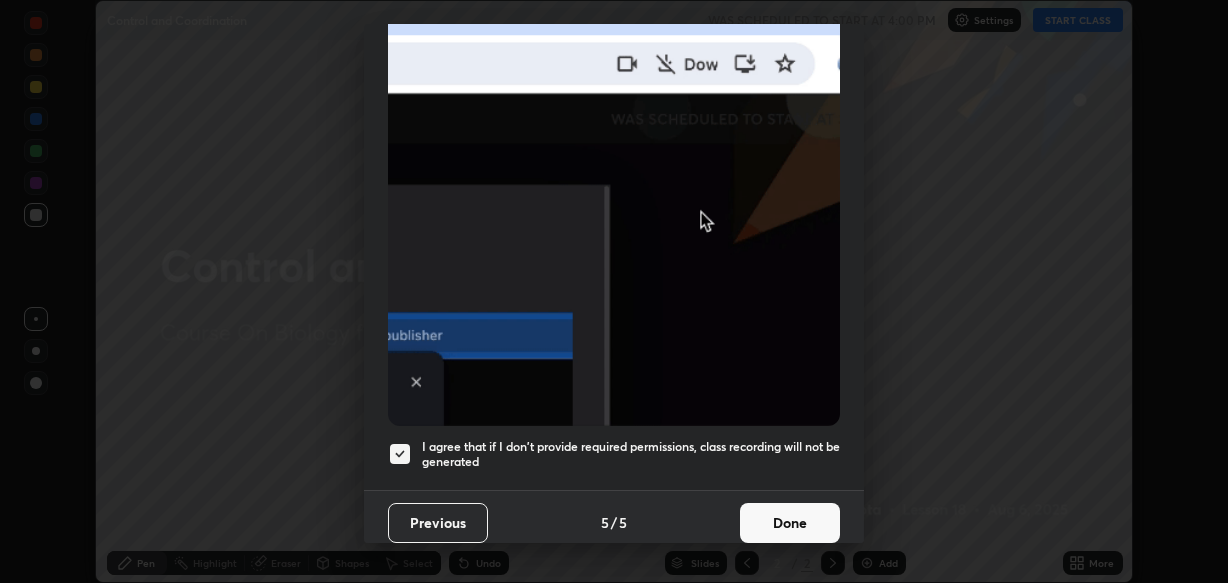 click on "Done" at bounding box center [790, 523] 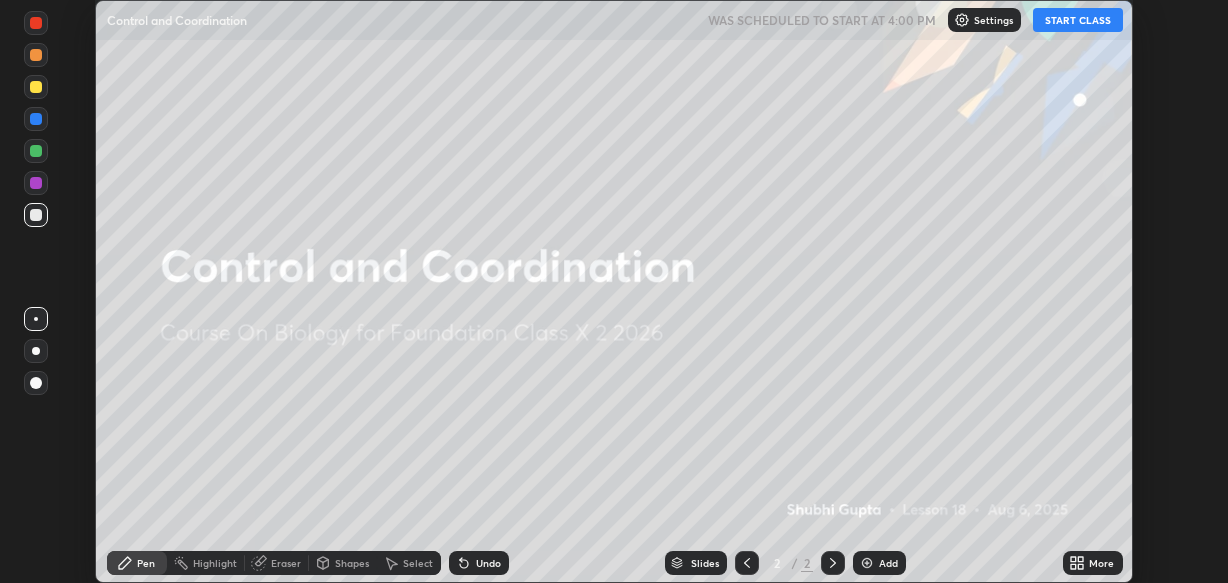 click on "START CLASS" at bounding box center (1078, 20) 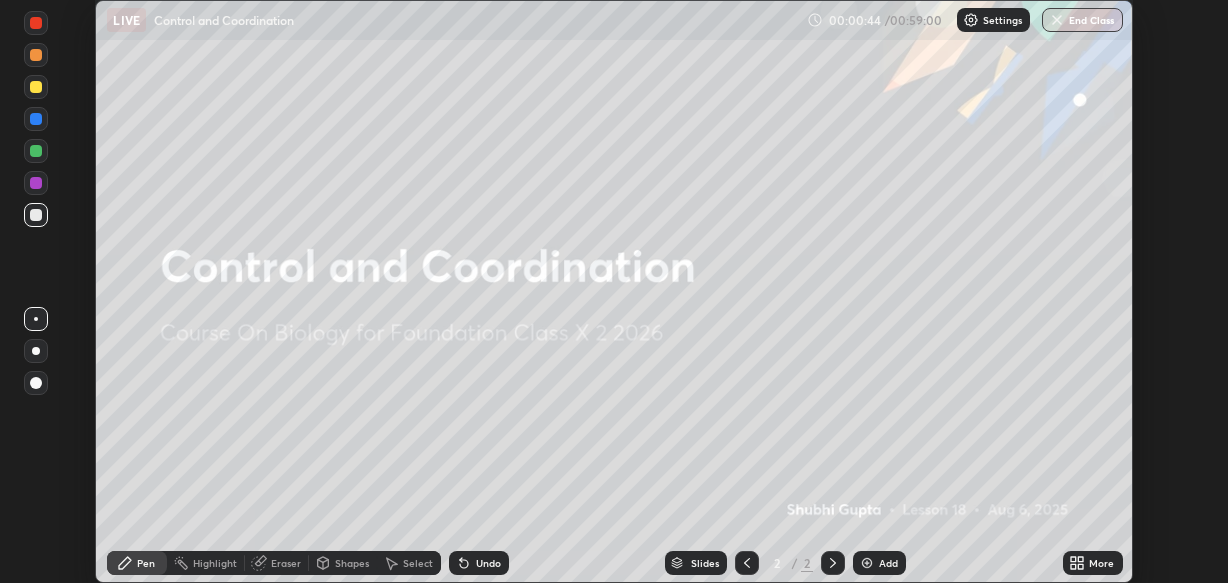 click on "Add" at bounding box center (888, 563) 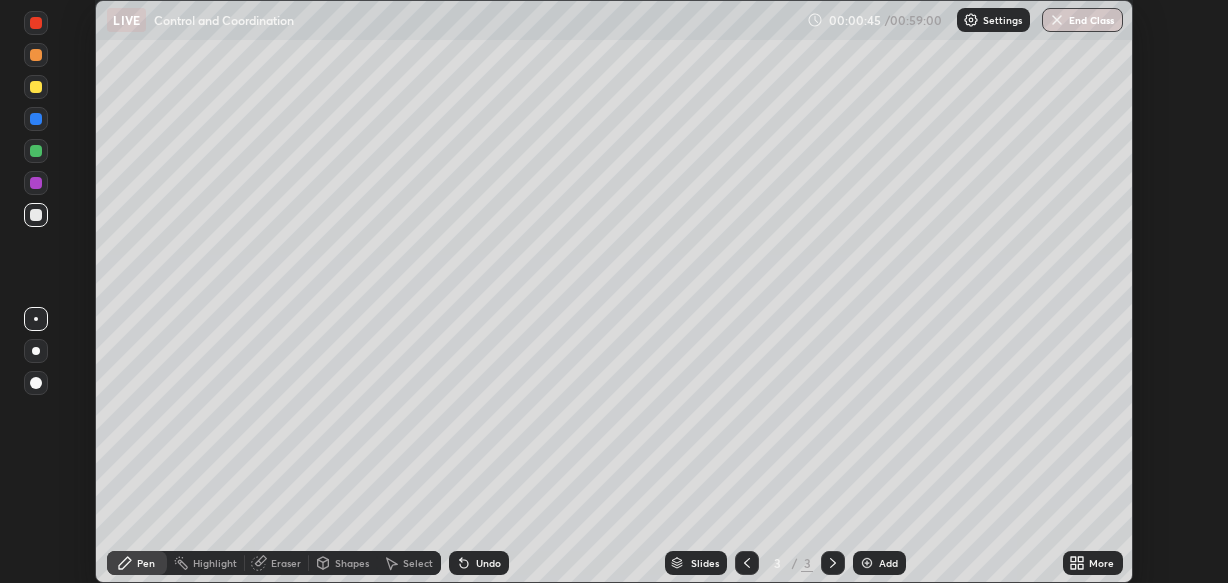 click at bounding box center (36, 383) 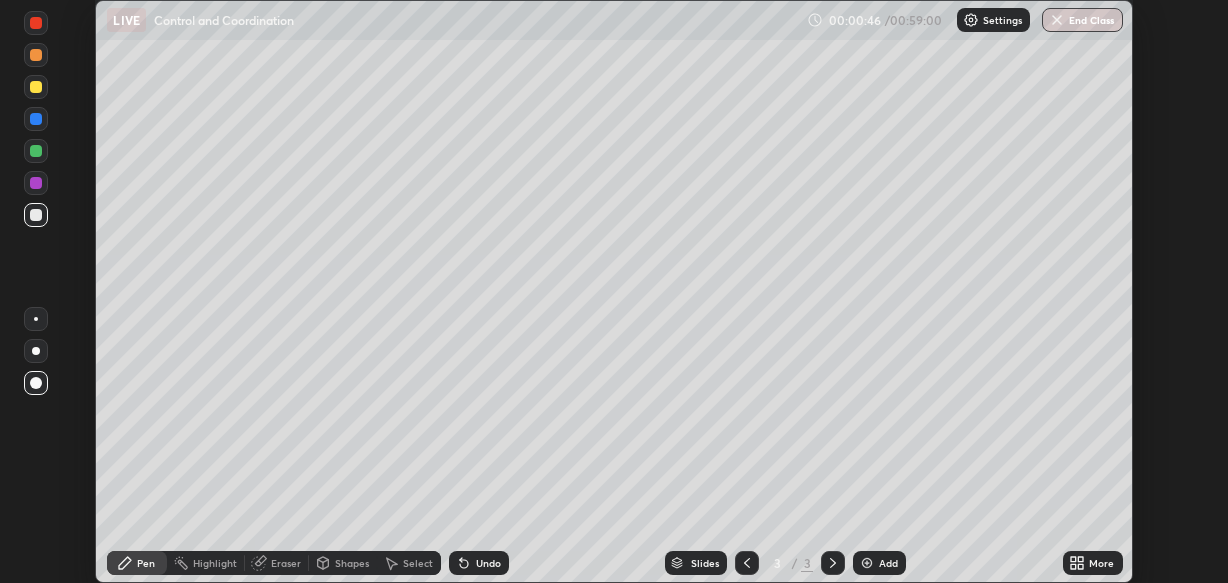 click at bounding box center (36, 151) 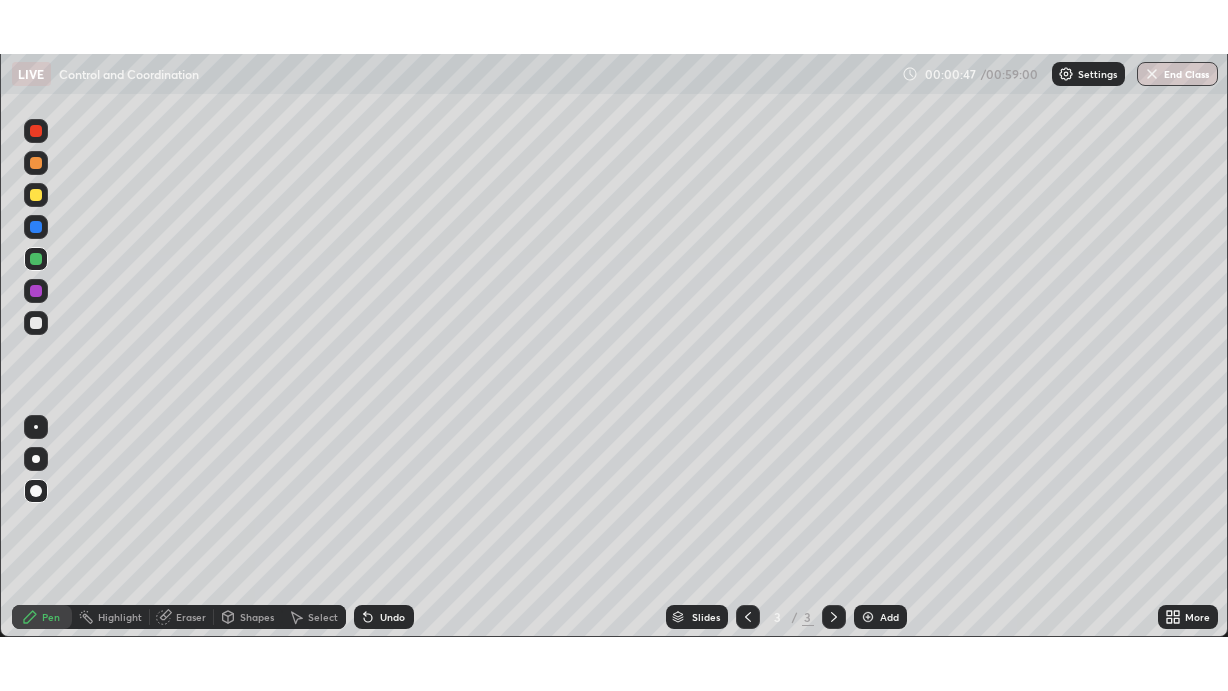 scroll, scrollTop: 99308, scrollLeft: 98771, axis: both 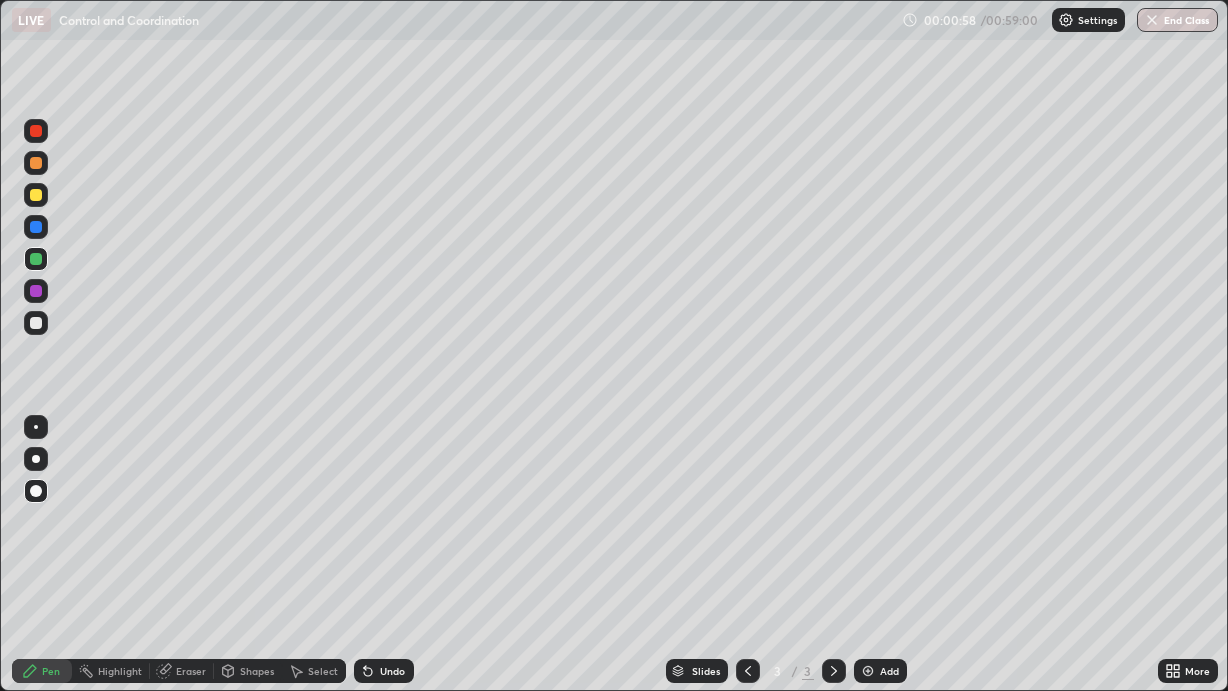 click at bounding box center [36, 195] 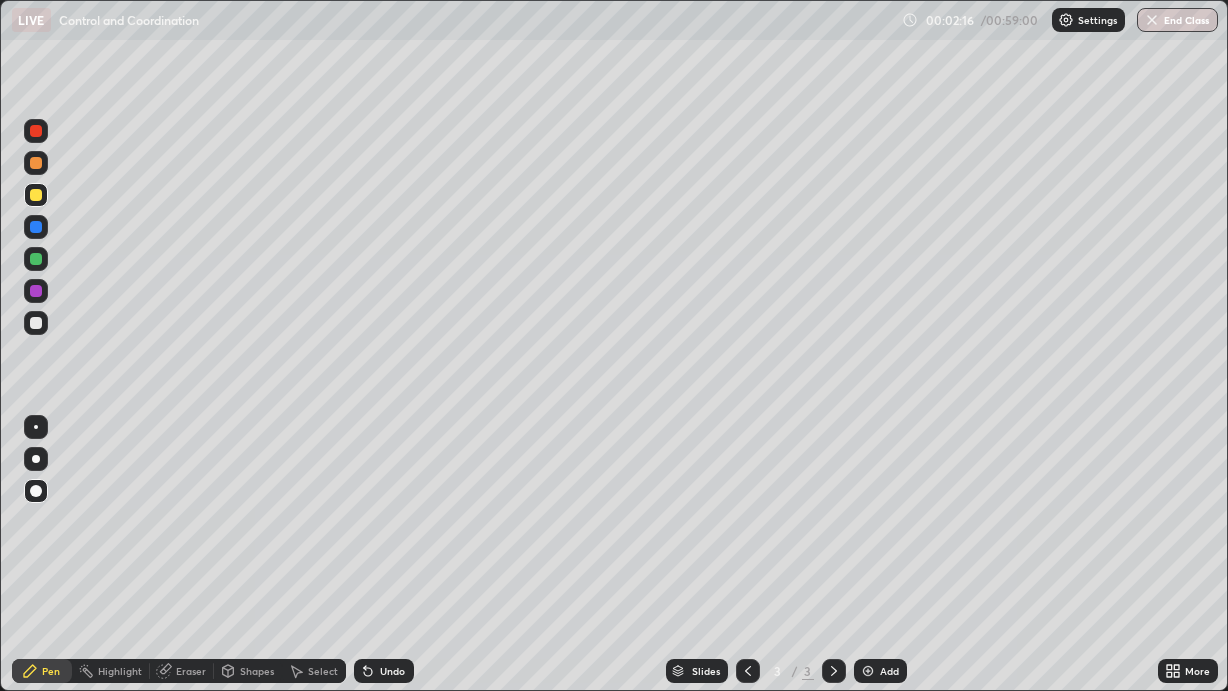 click on "Undo" at bounding box center (392, 671) 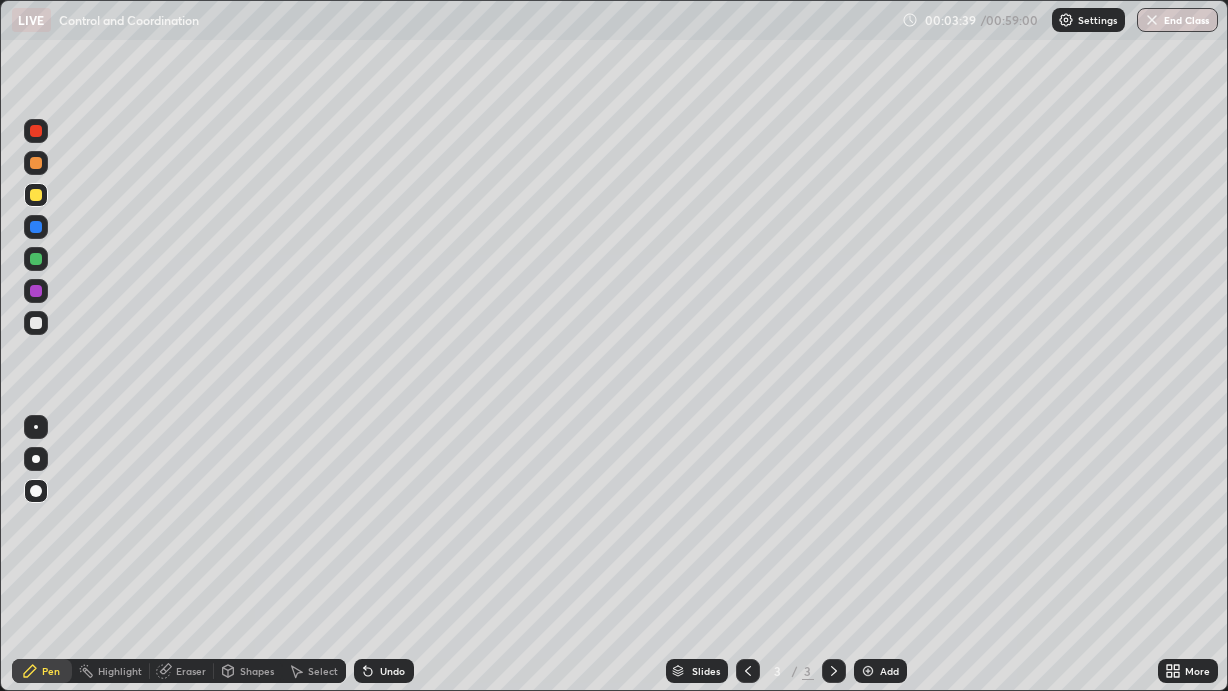 click on "Add" at bounding box center [889, 671] 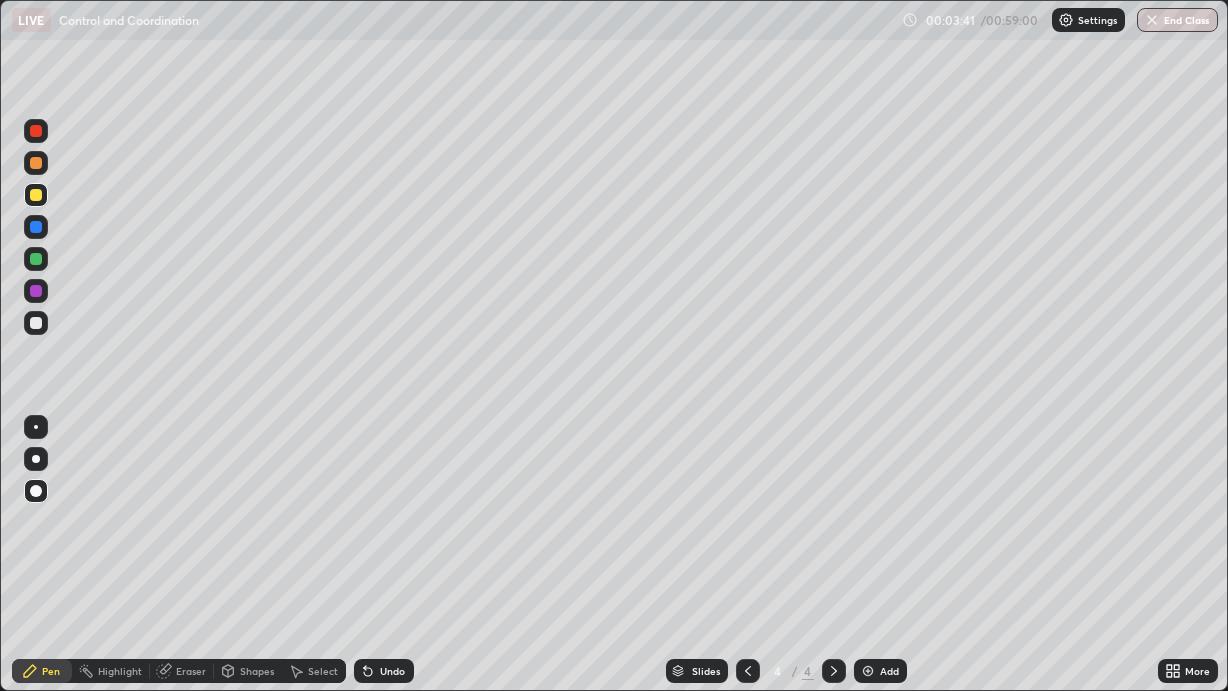 click at bounding box center (36, 291) 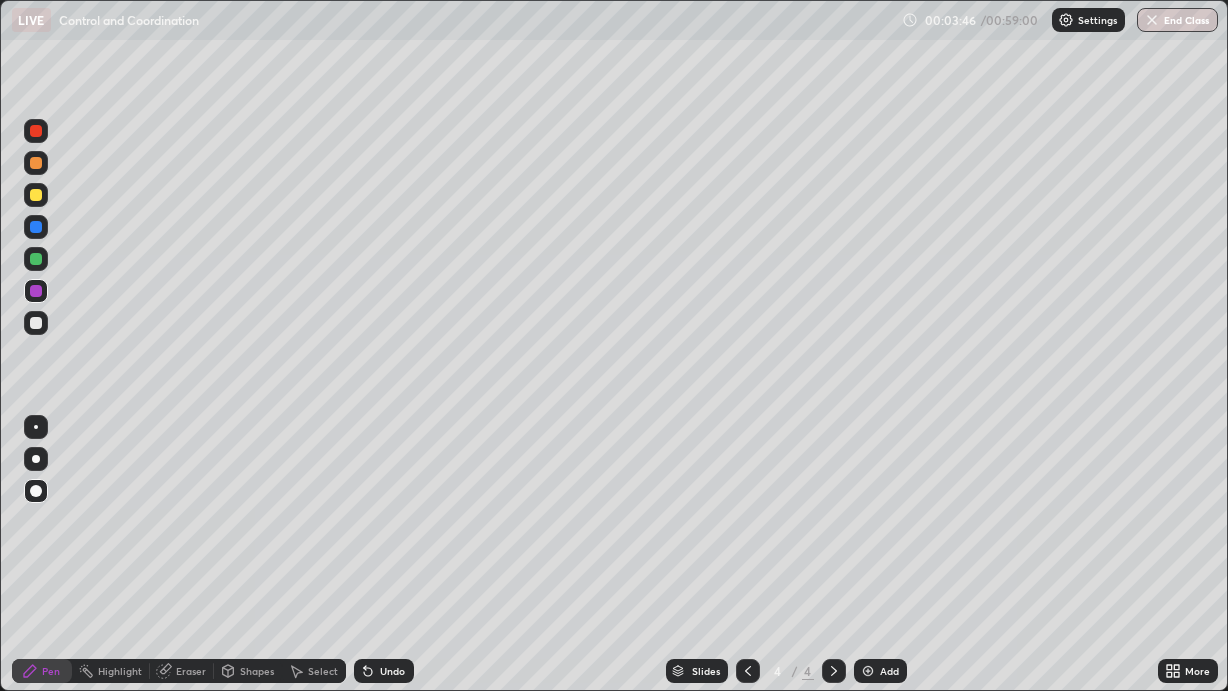 click at bounding box center (36, 163) 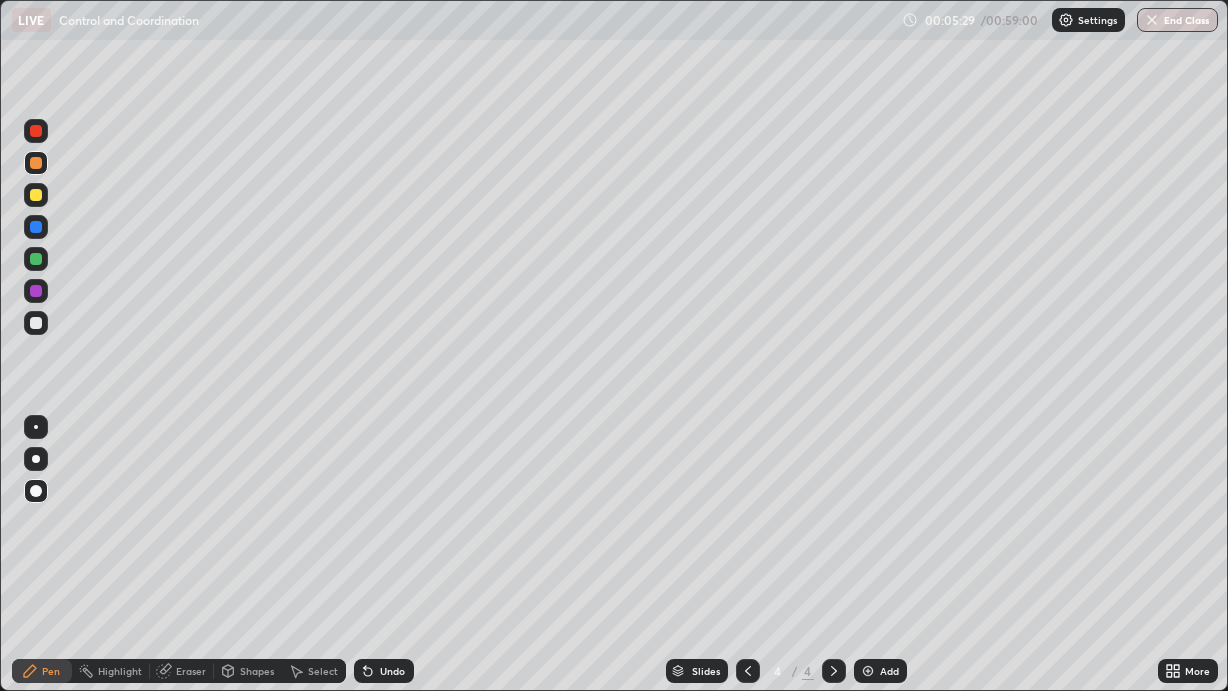 click at bounding box center (36, 227) 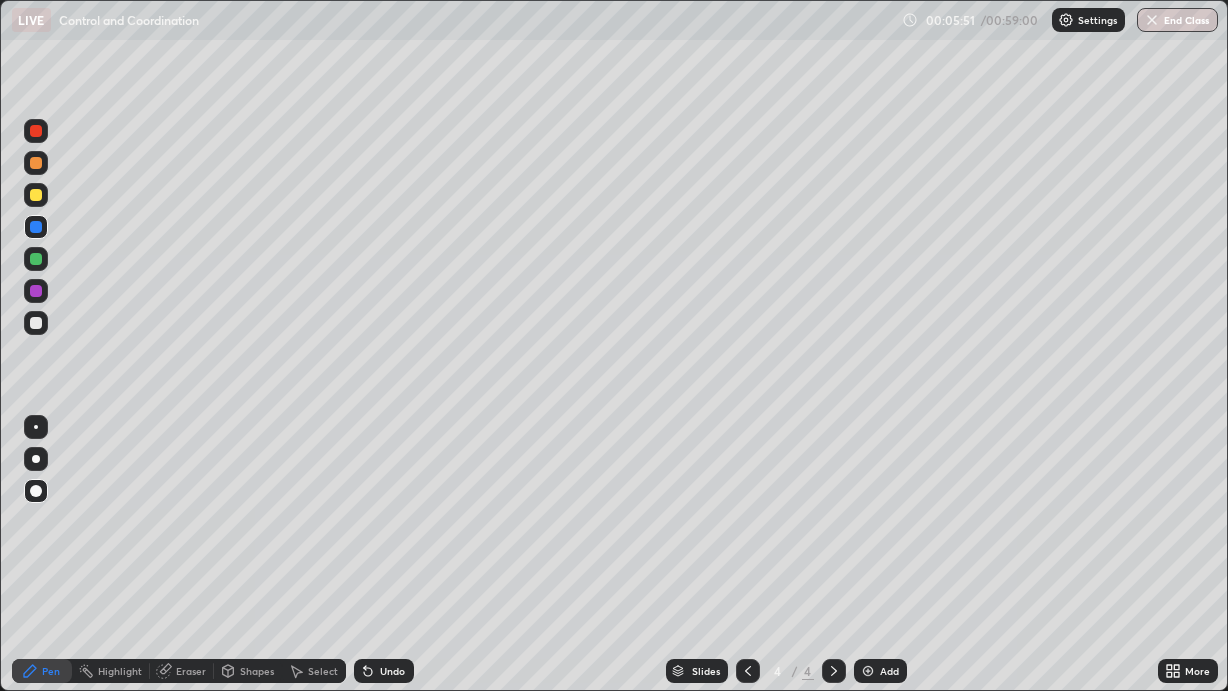 click at bounding box center [36, 291] 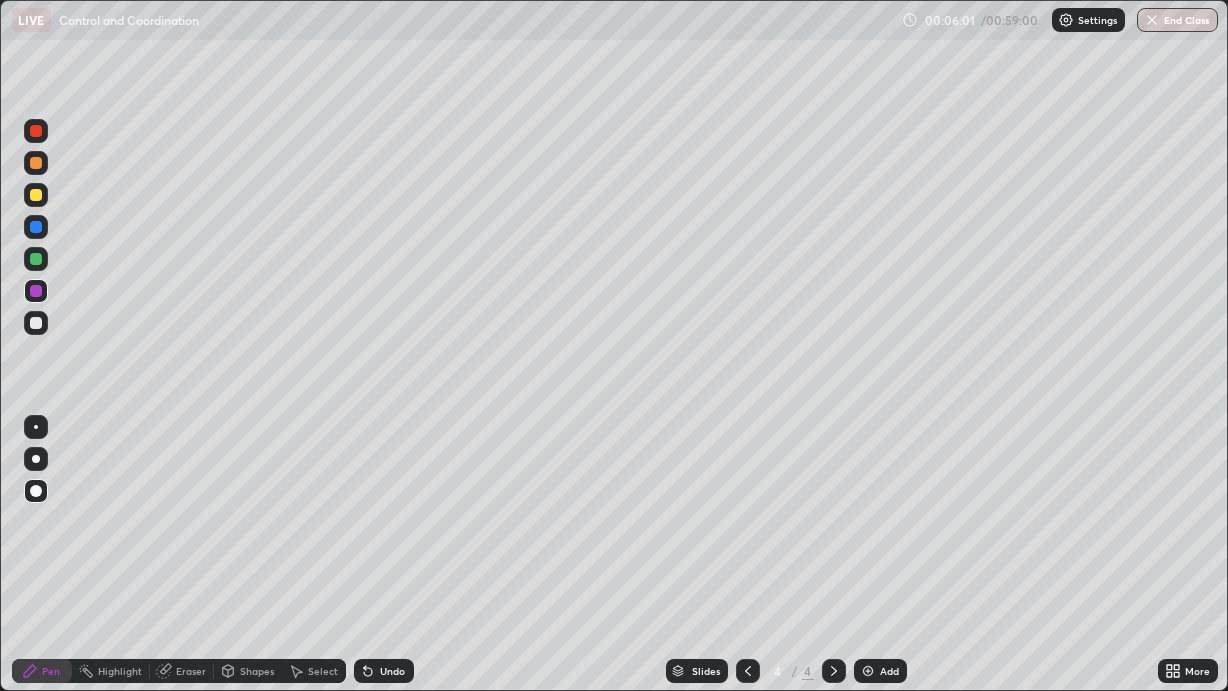 click on "Undo" at bounding box center (392, 671) 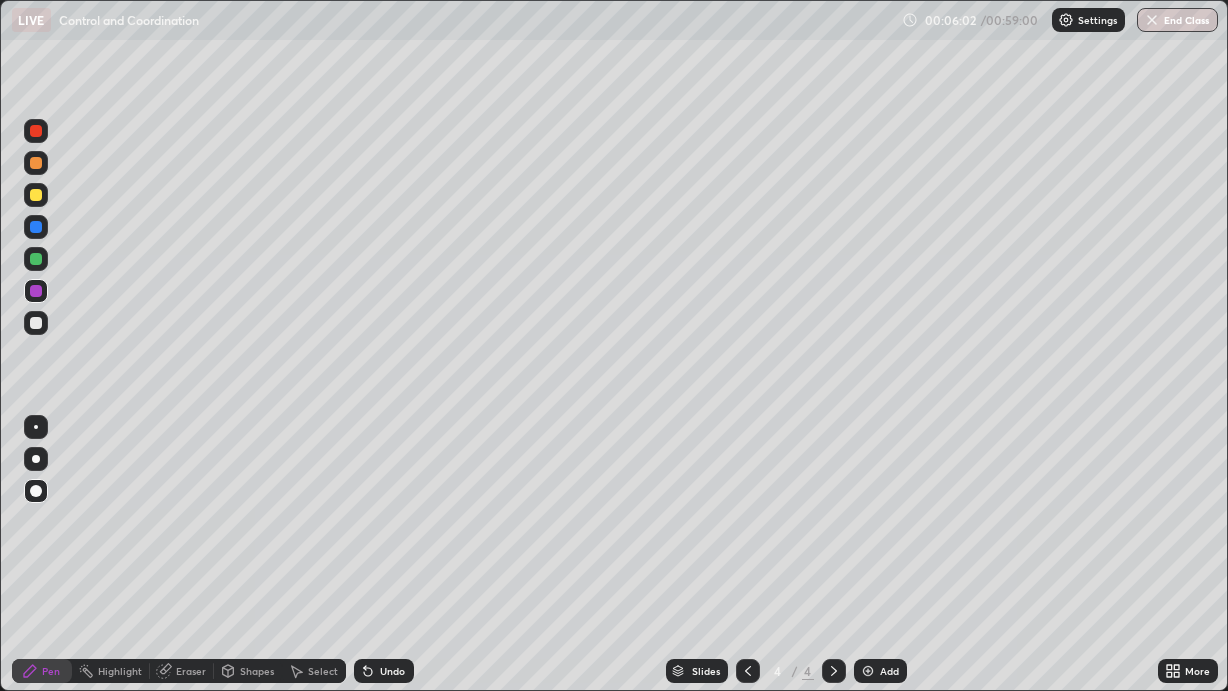 click on "Undo" at bounding box center (392, 671) 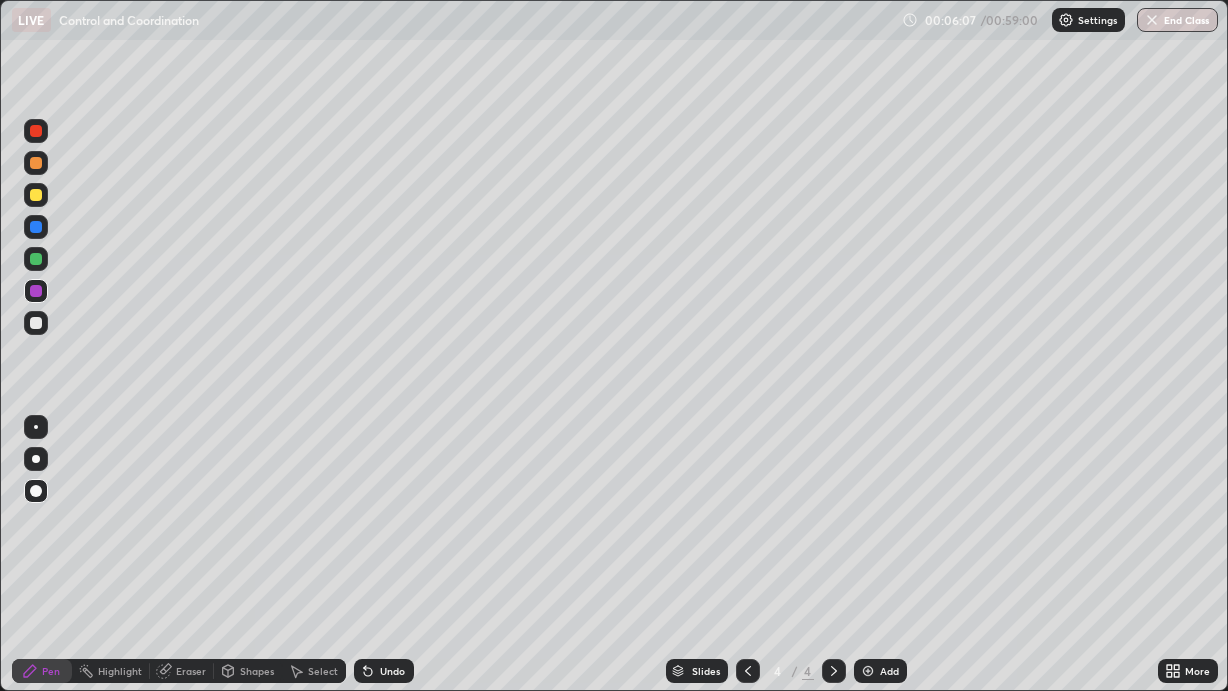 click at bounding box center (36, 427) 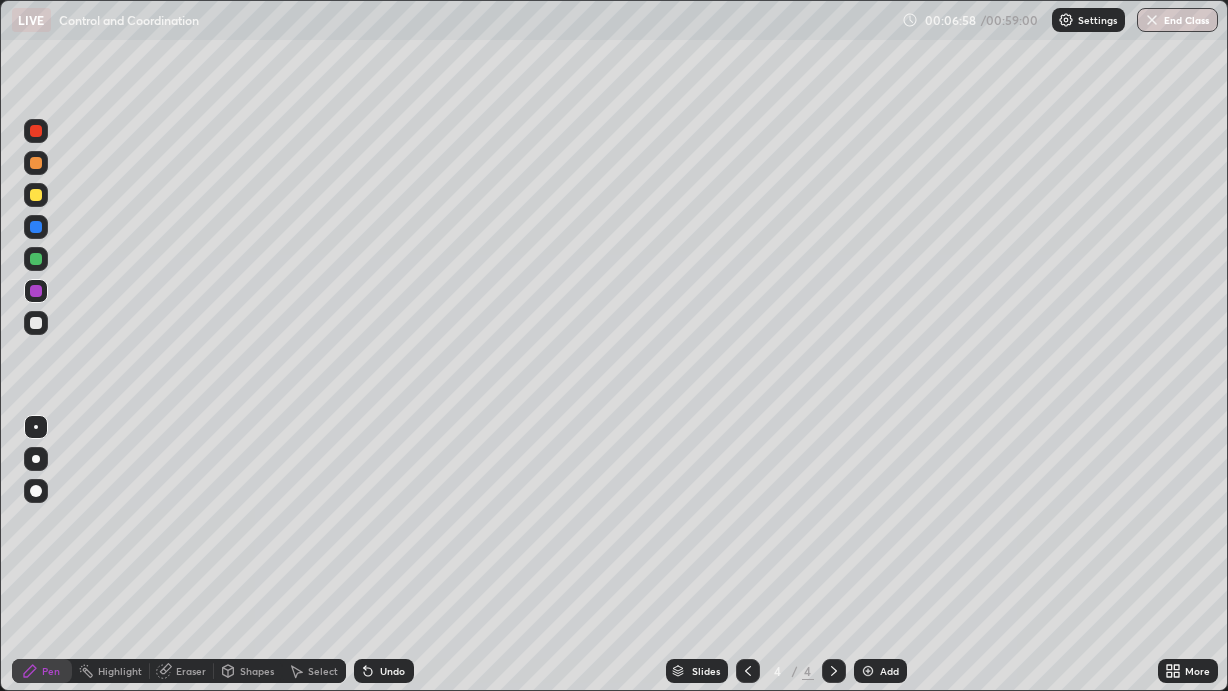 click at bounding box center (36, 195) 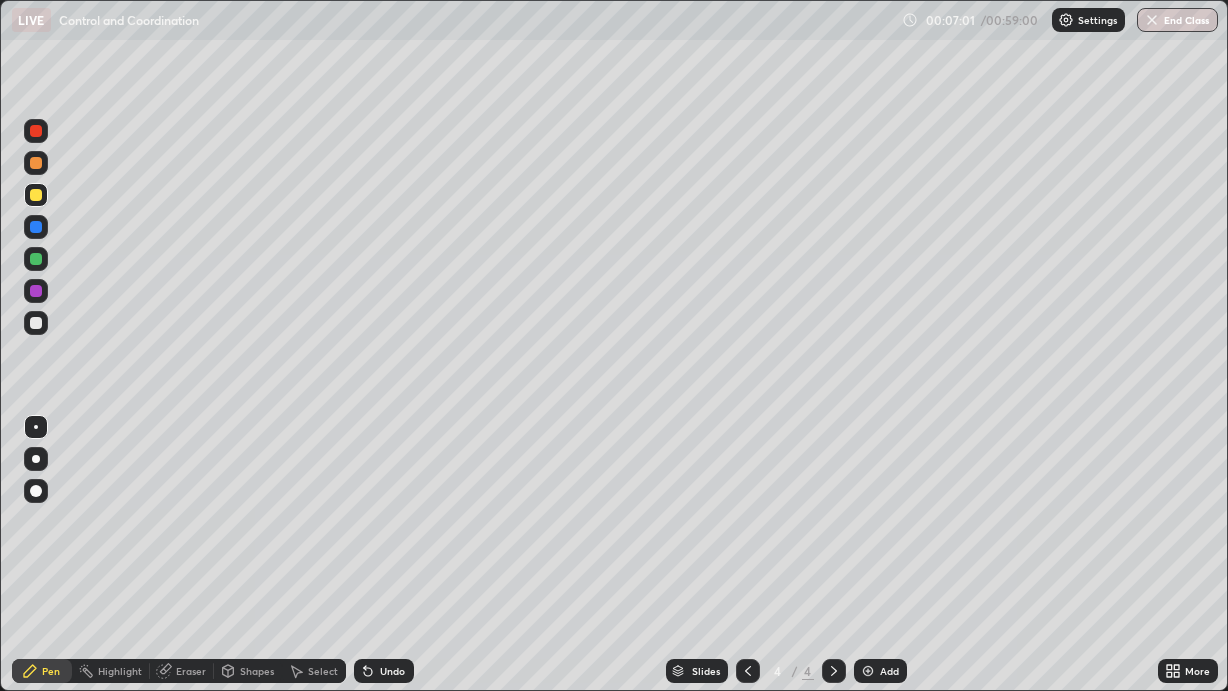 click at bounding box center (36, 459) 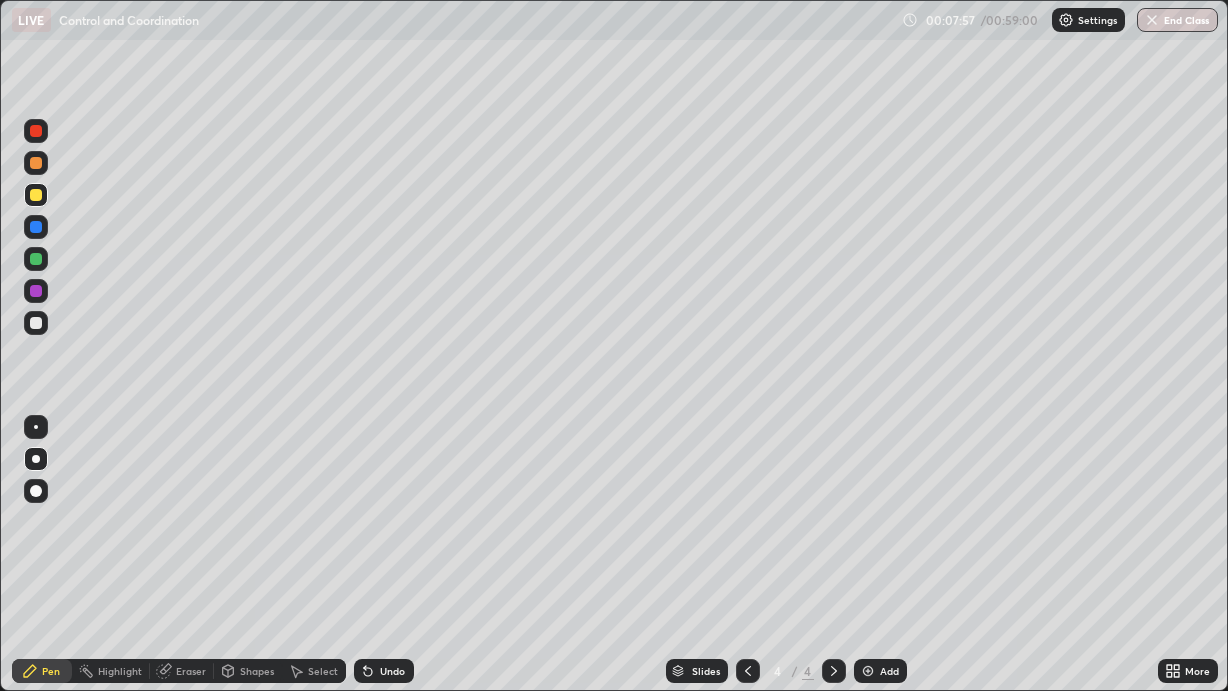 click at bounding box center (748, 671) 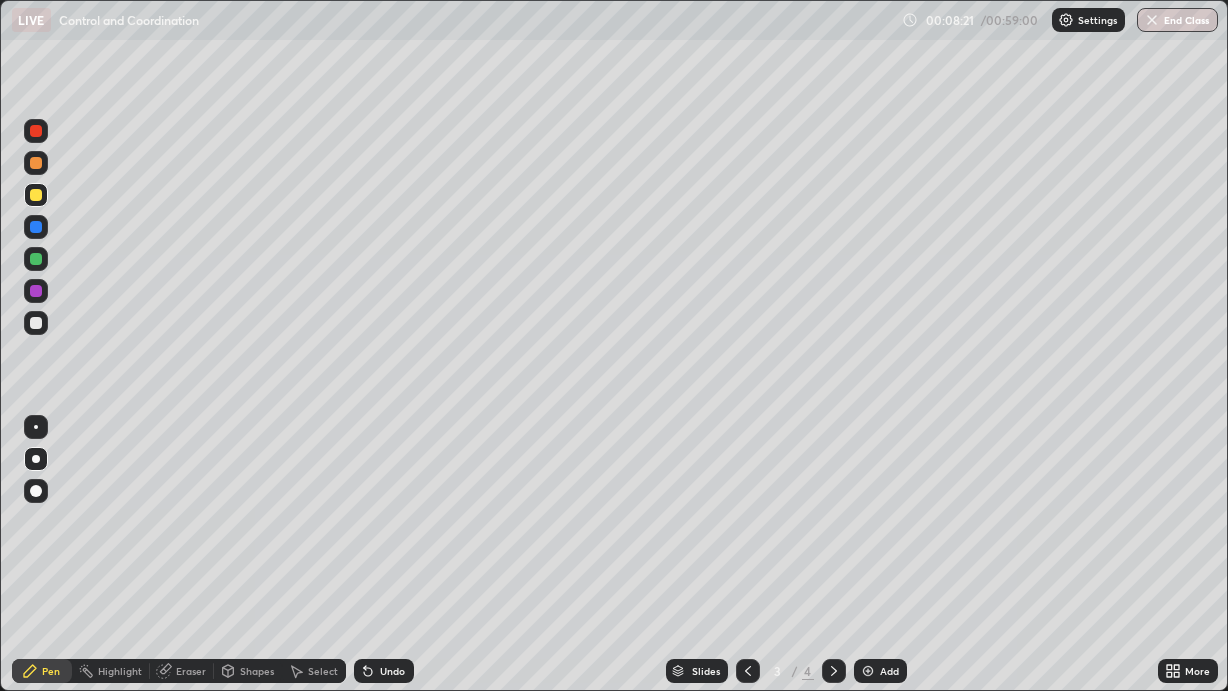 click at bounding box center [834, 671] 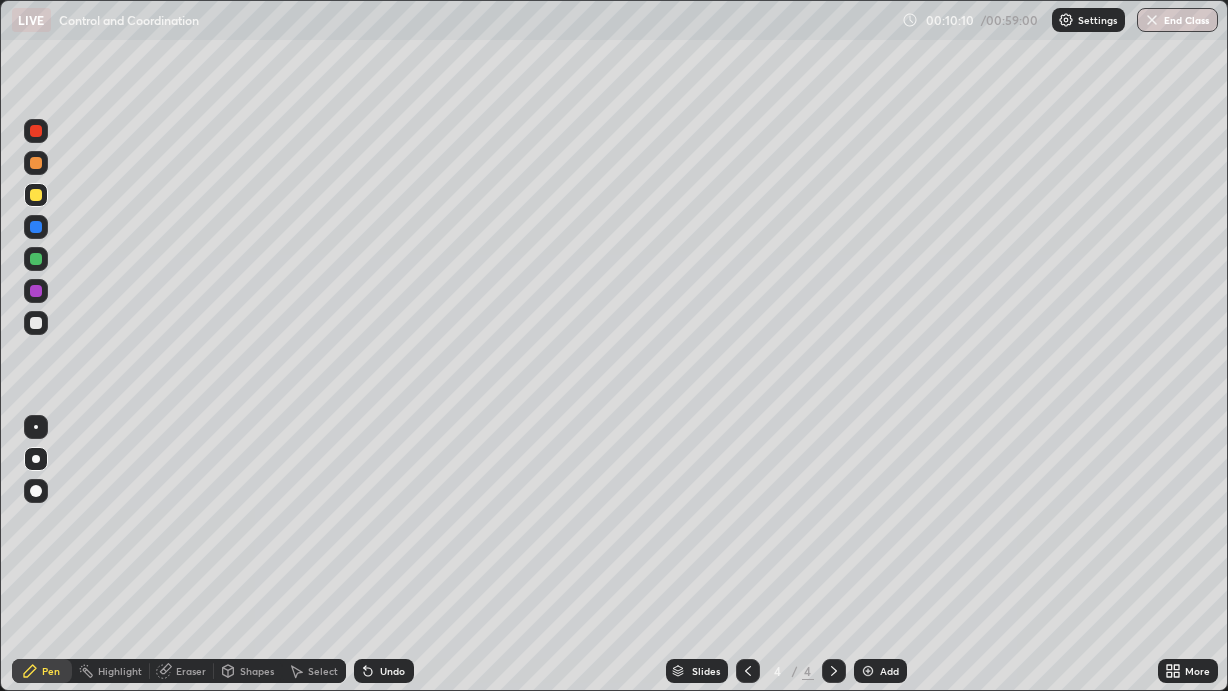 click on "Add" at bounding box center [880, 671] 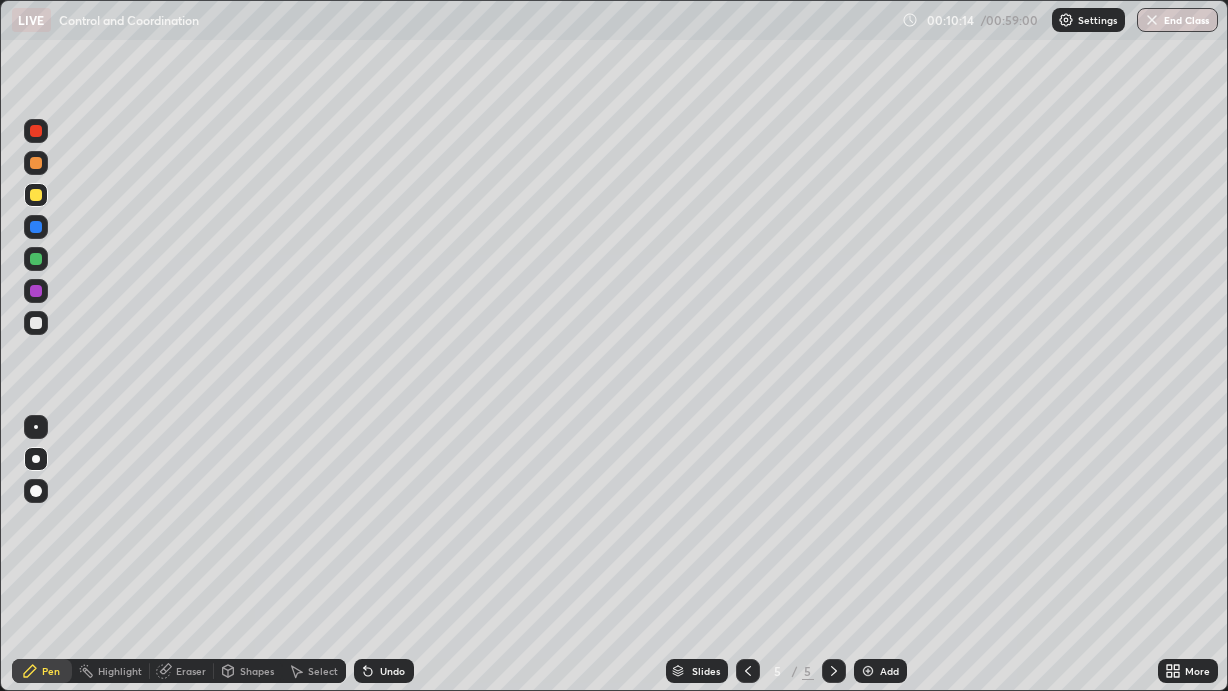 click at bounding box center [36, 259] 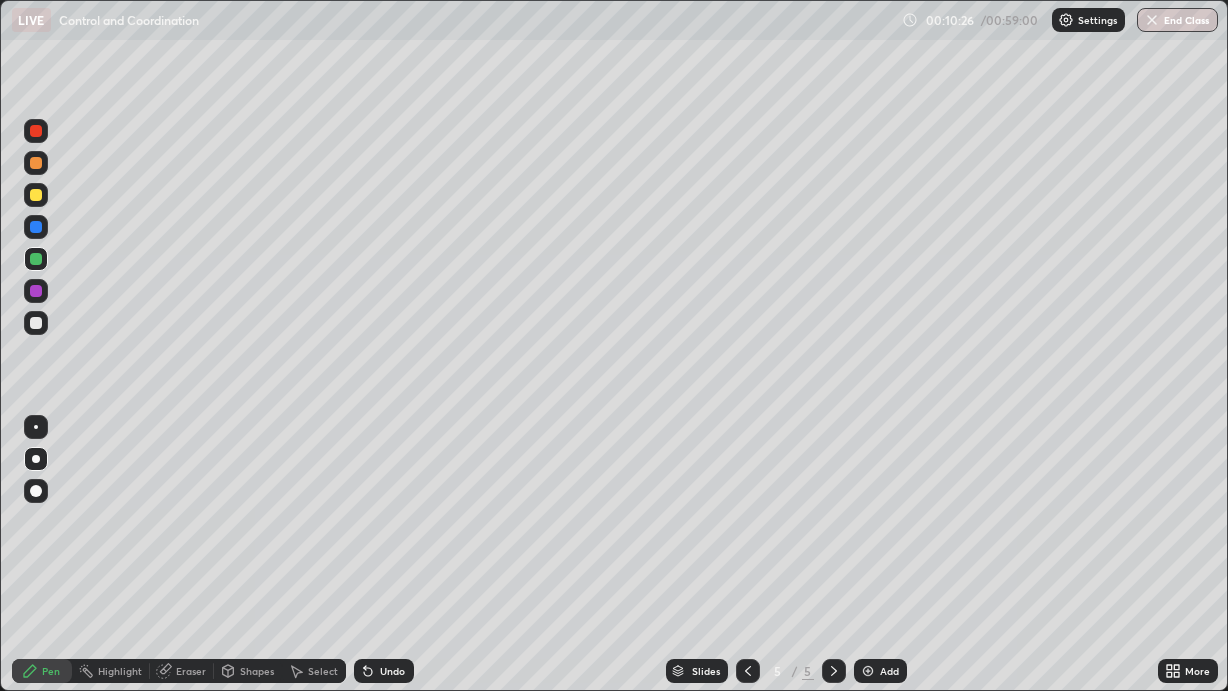 click at bounding box center [36, 195] 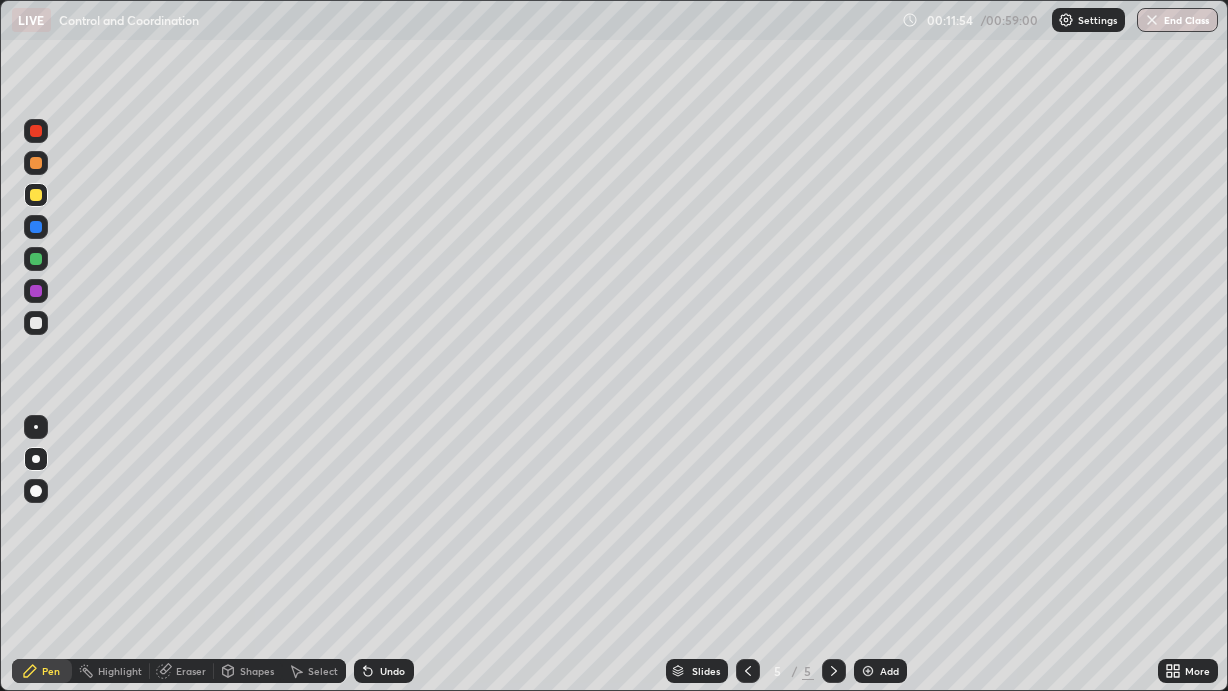 click on "Undo" at bounding box center (384, 671) 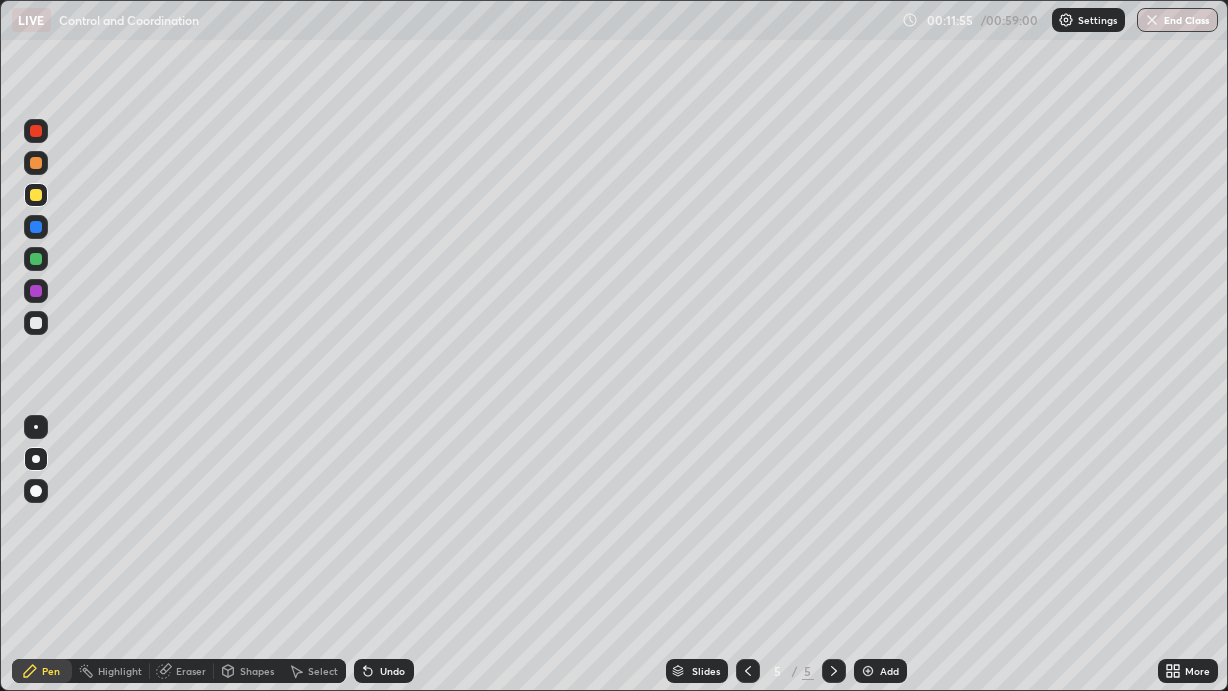 click on "Undo" at bounding box center [392, 671] 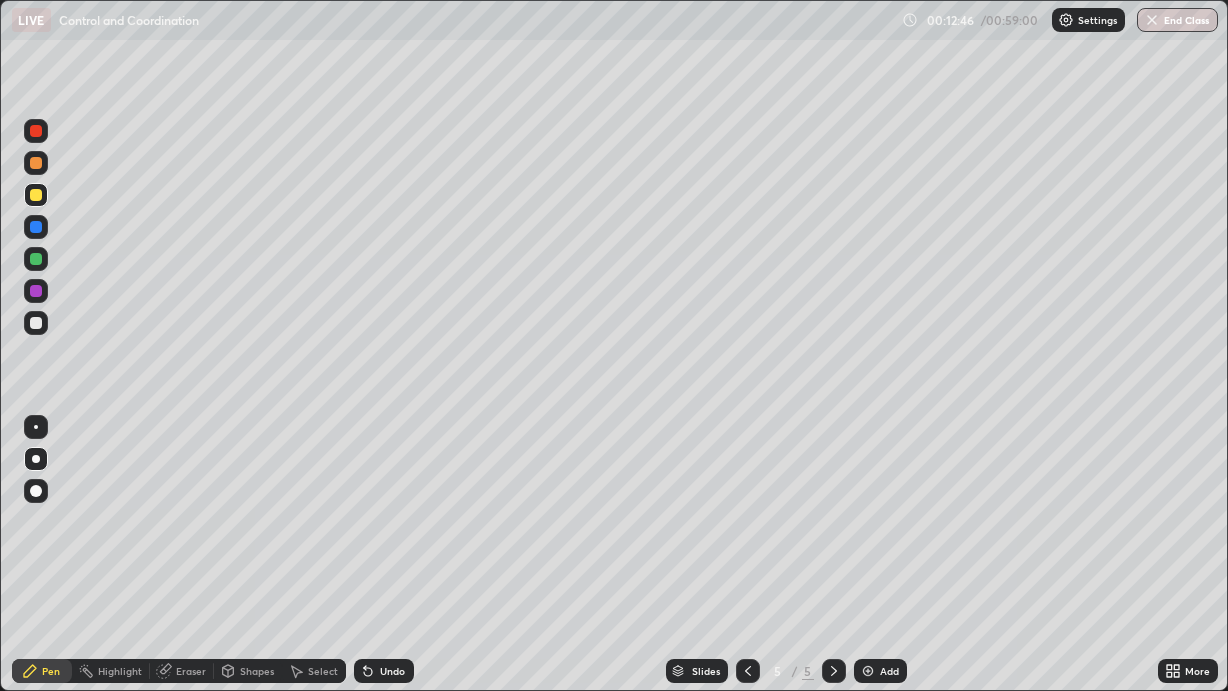 click at bounding box center [36, 227] 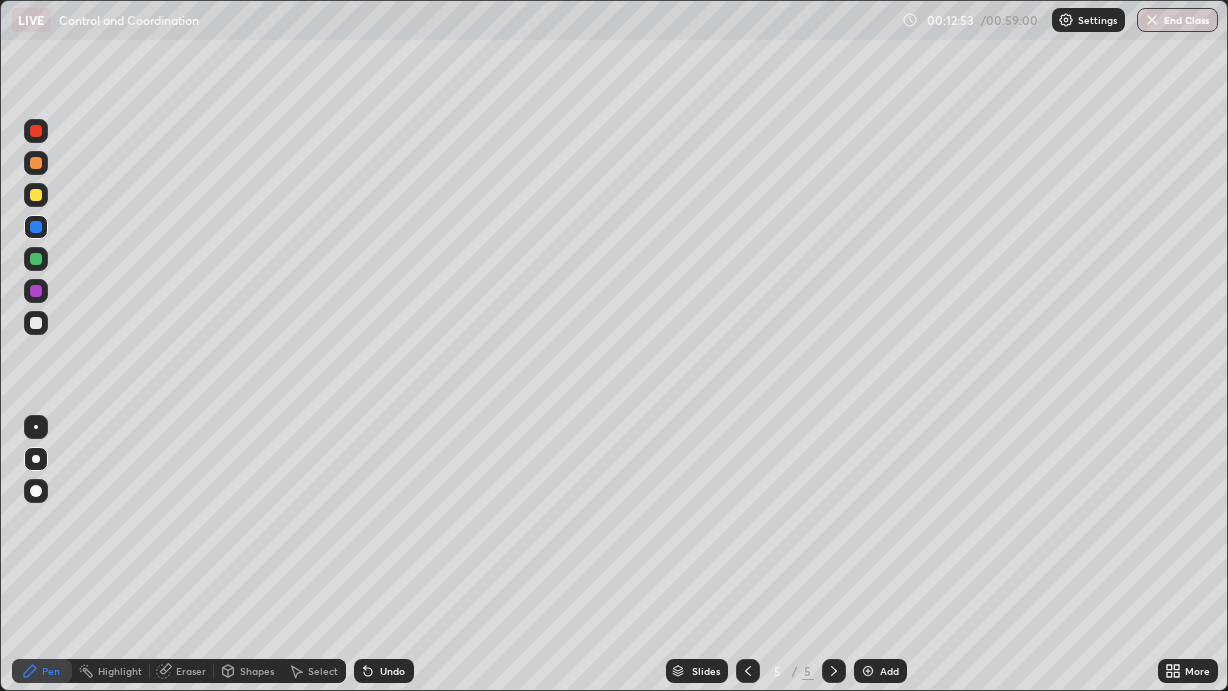 click at bounding box center [36, 459] 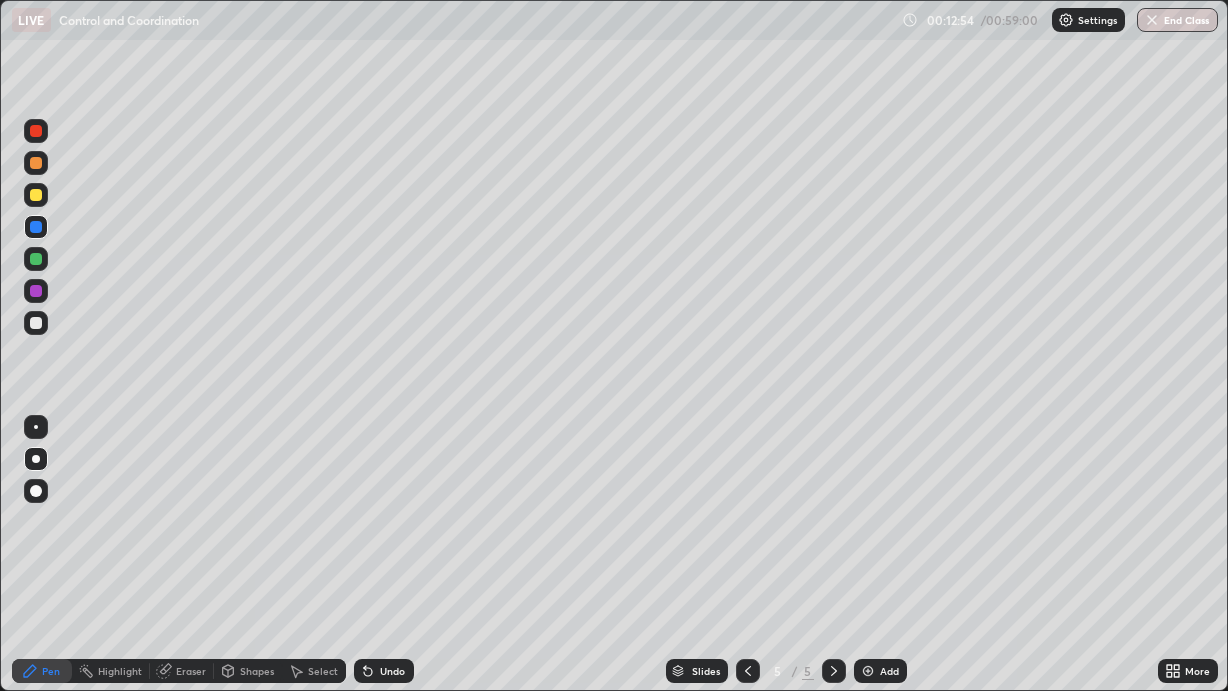 click at bounding box center (36, 259) 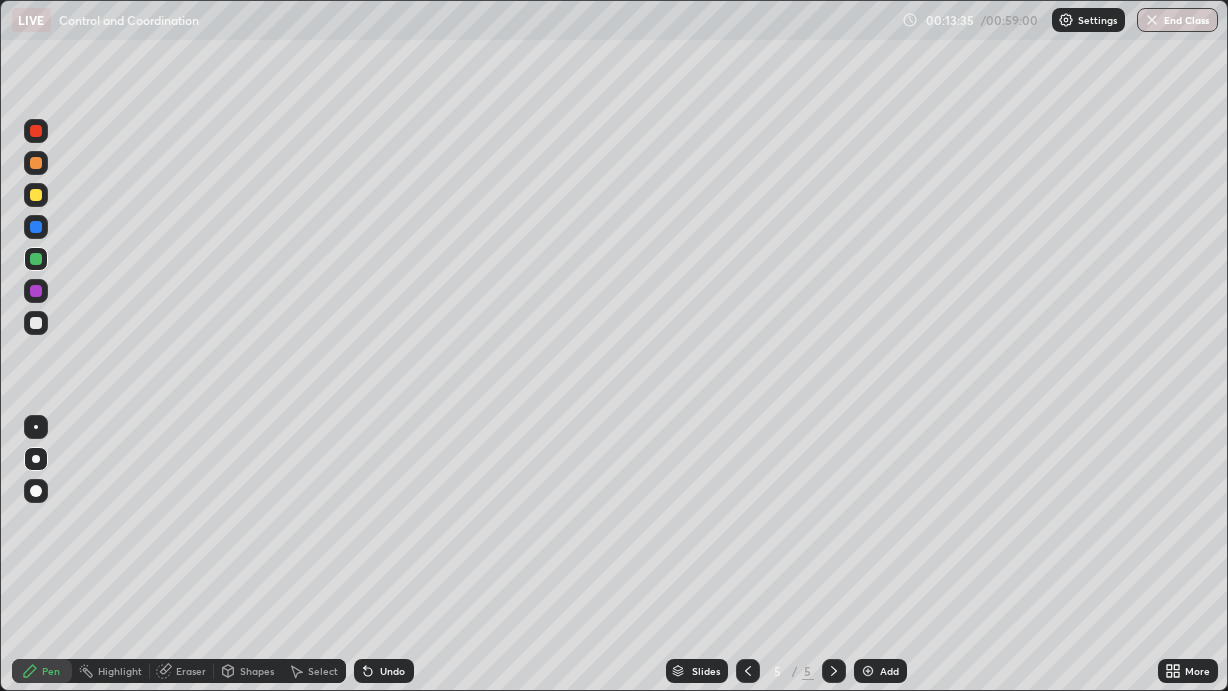 click at bounding box center [36, 195] 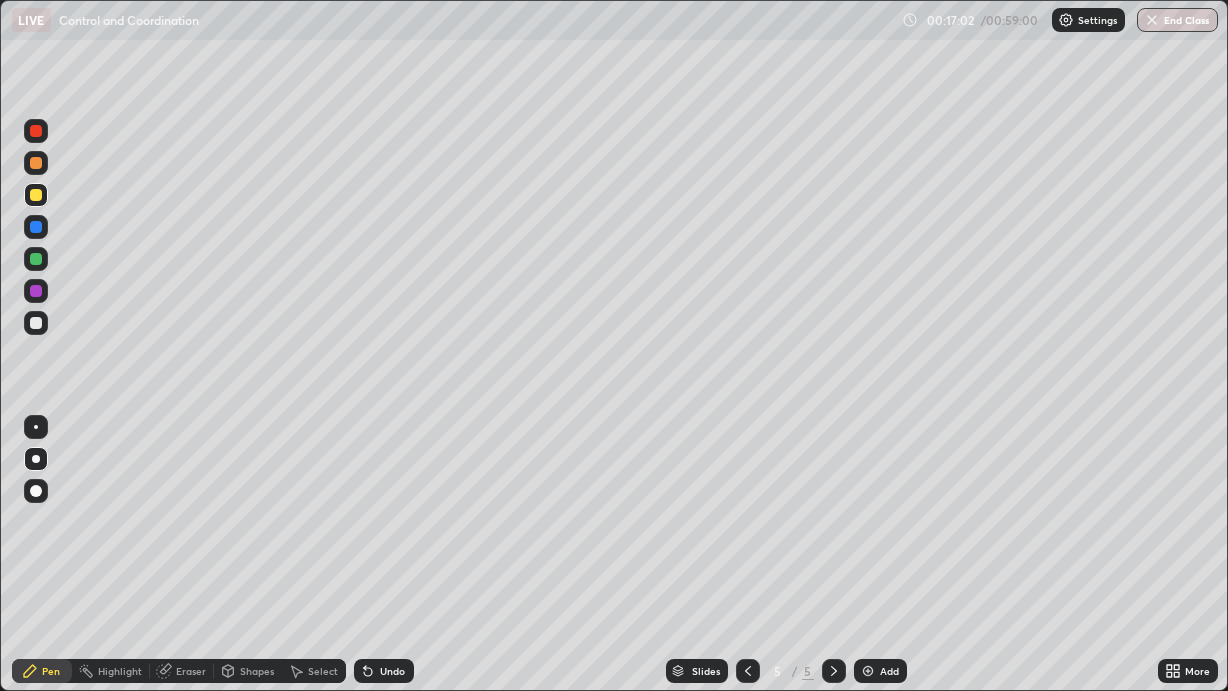 click at bounding box center [868, 671] 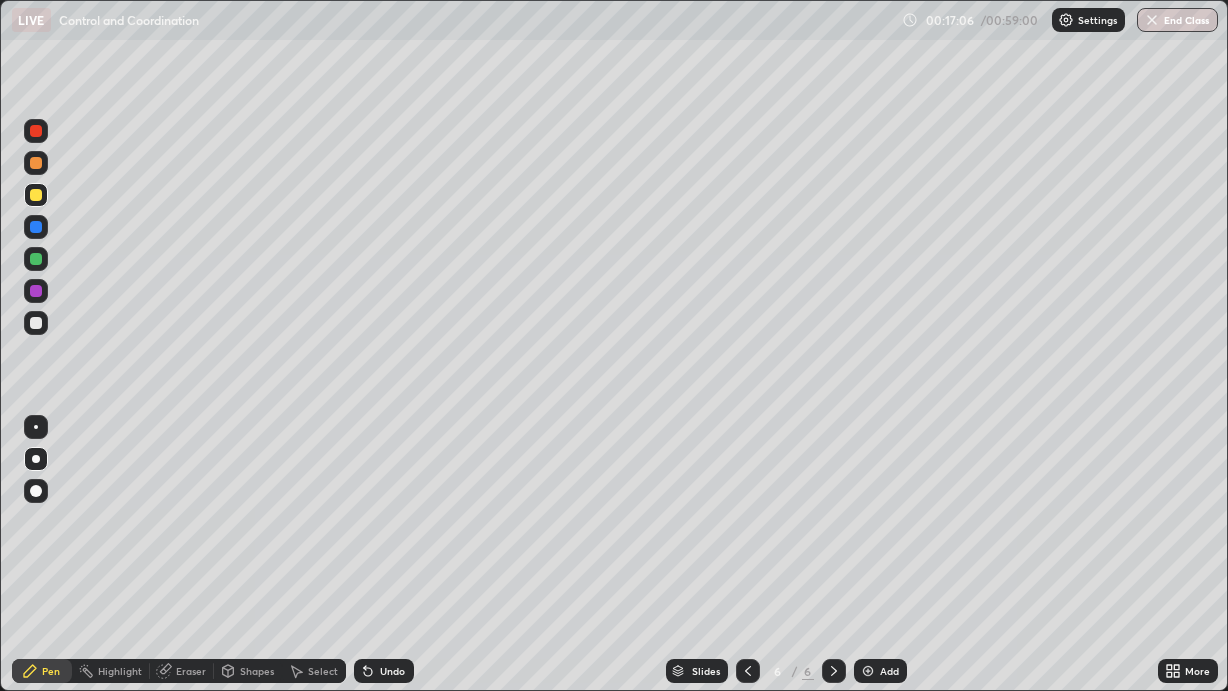 click at bounding box center (36, 291) 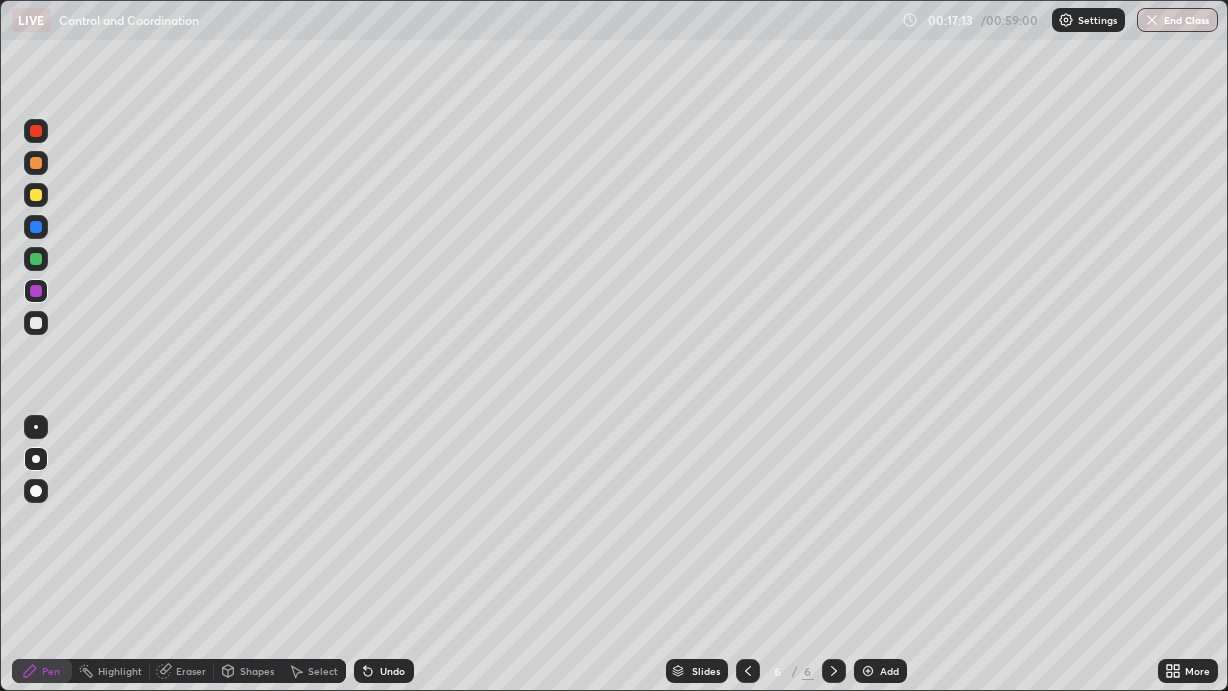 click at bounding box center (36, 195) 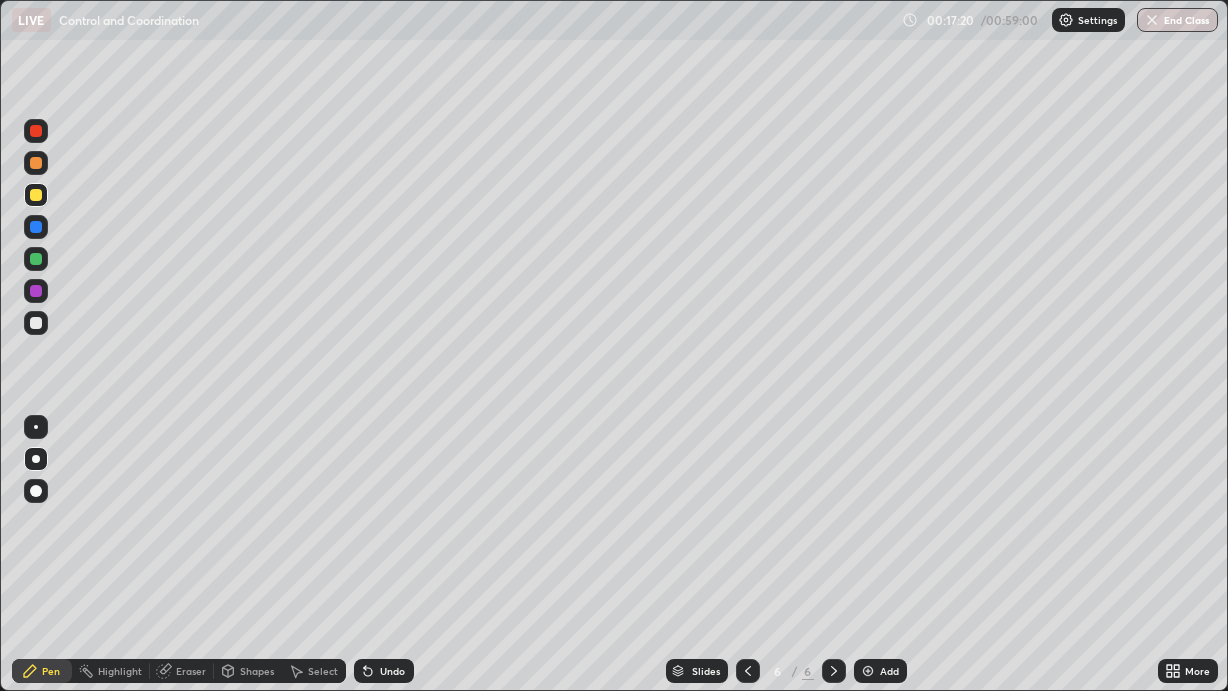 click at bounding box center [36, 227] 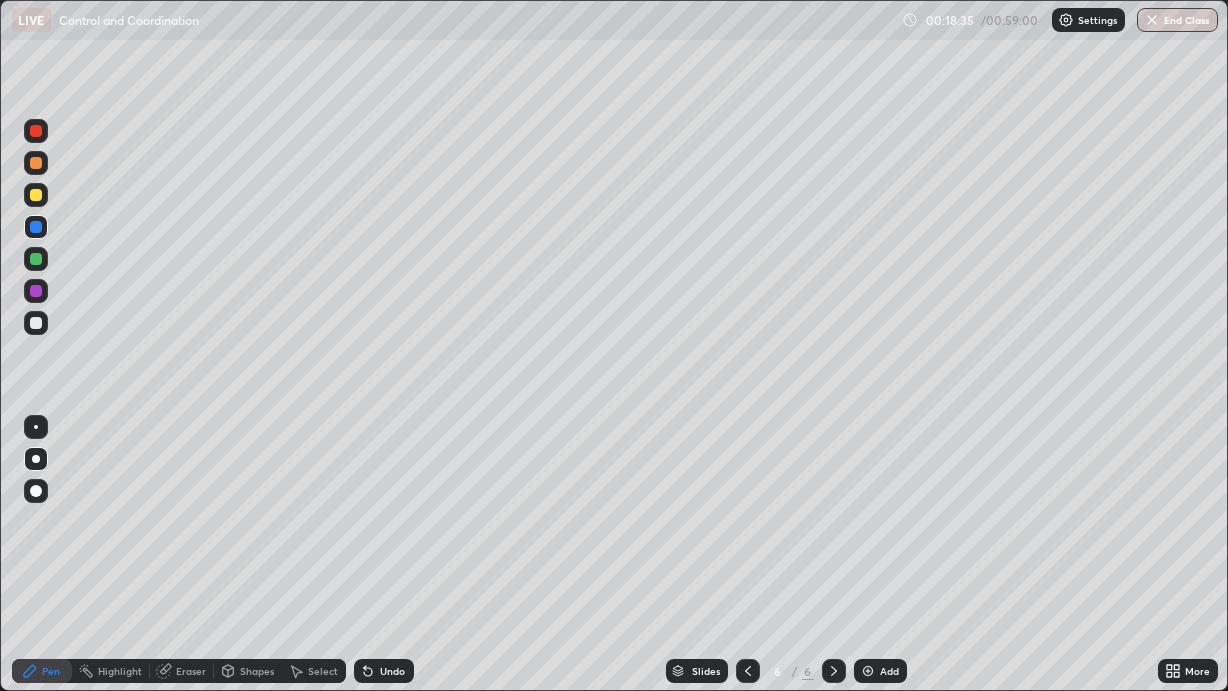 click at bounding box center [36, 163] 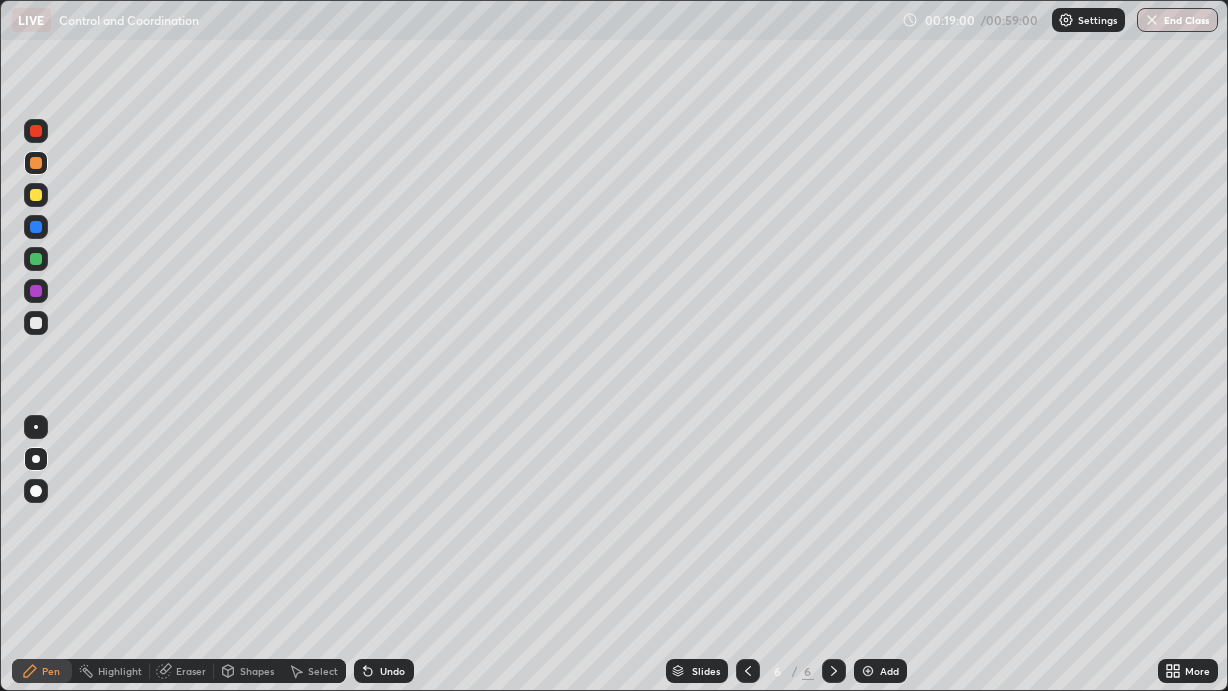 click at bounding box center (36, 259) 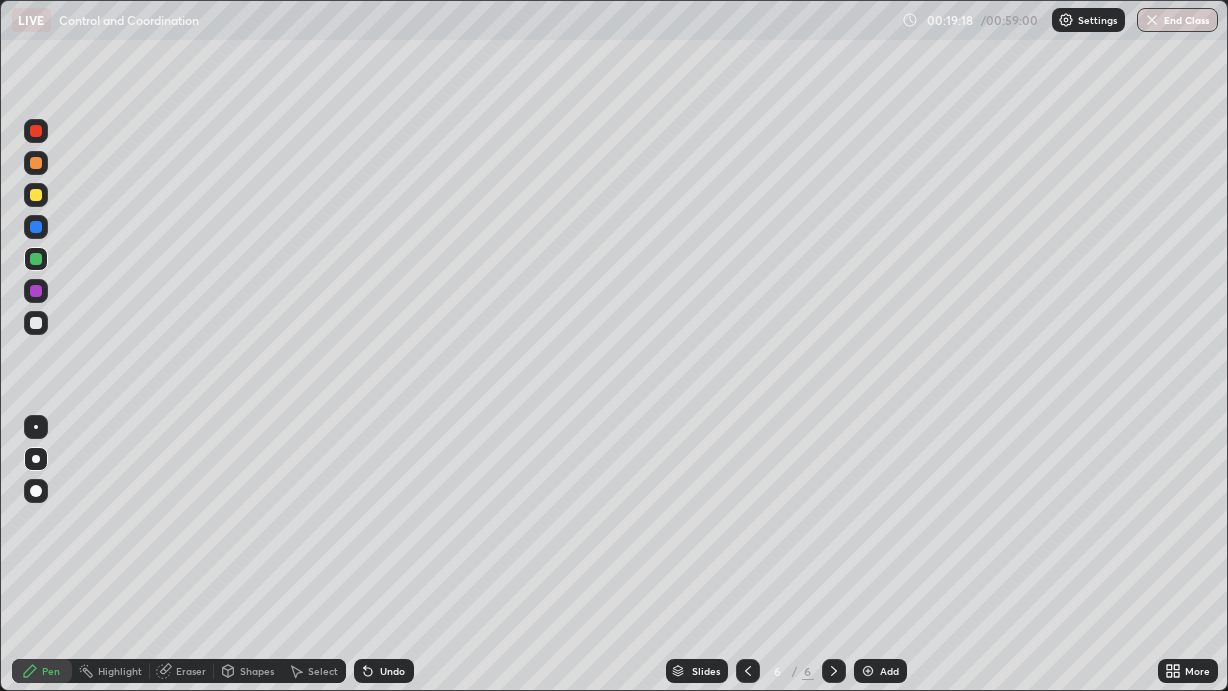 click on "Undo" at bounding box center (392, 671) 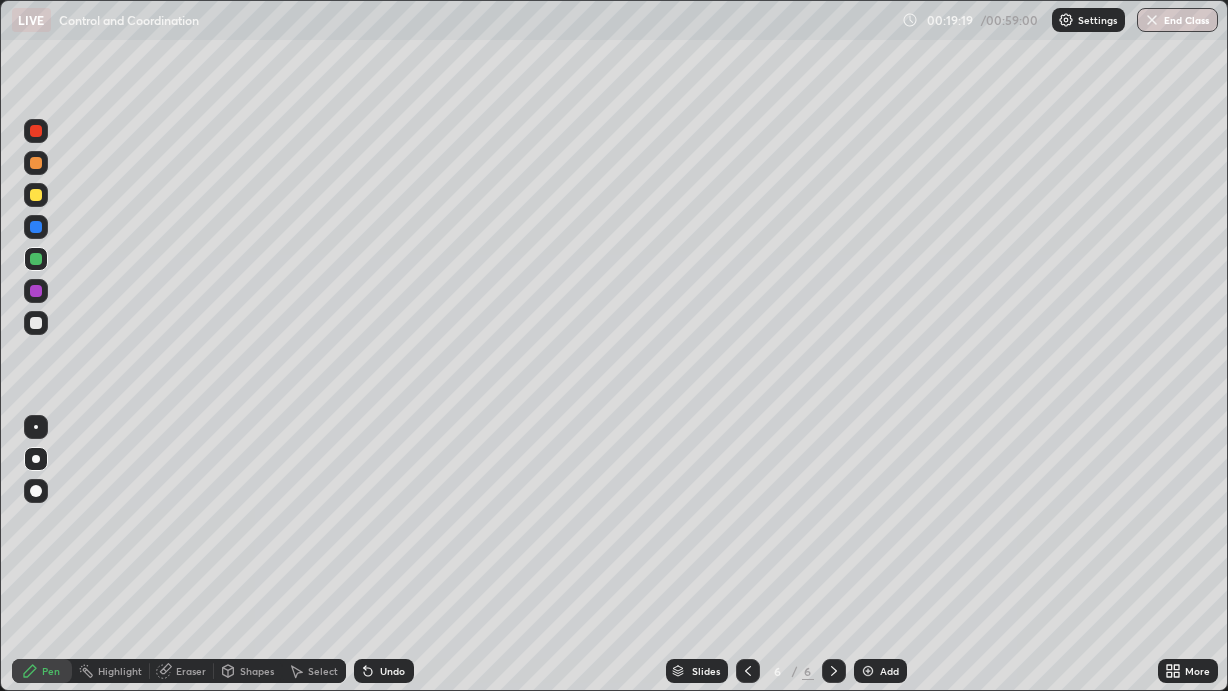 click on "Undo" at bounding box center (392, 671) 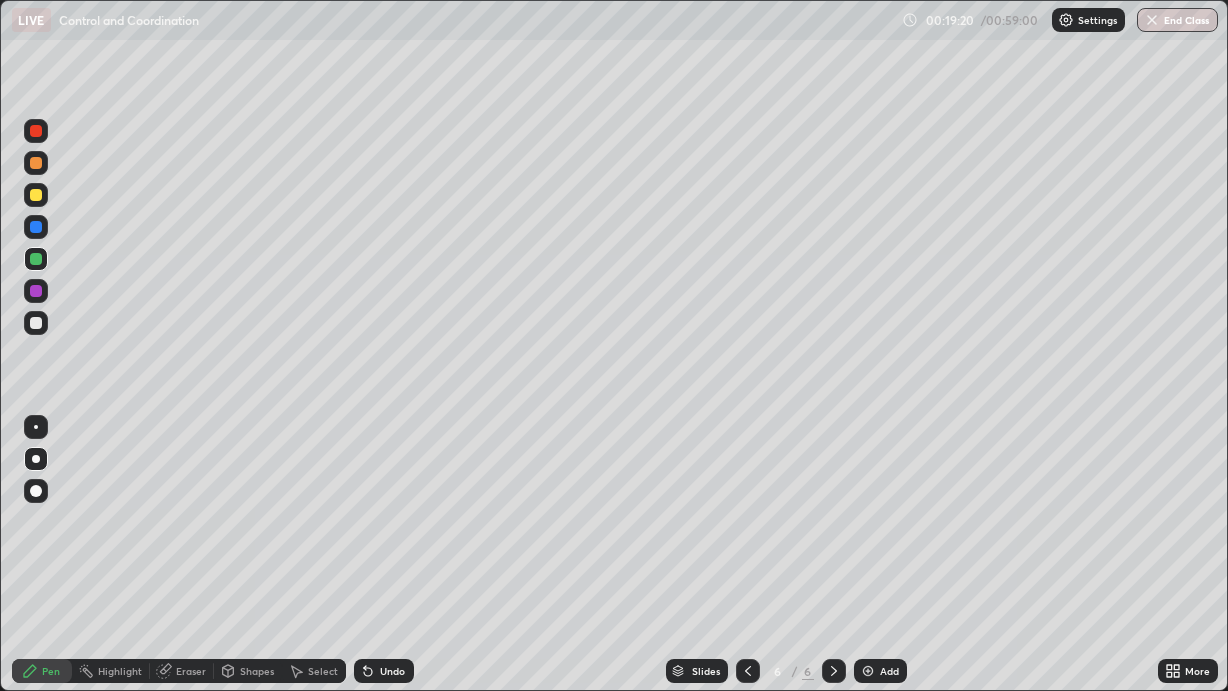 click on "Undo" at bounding box center (392, 671) 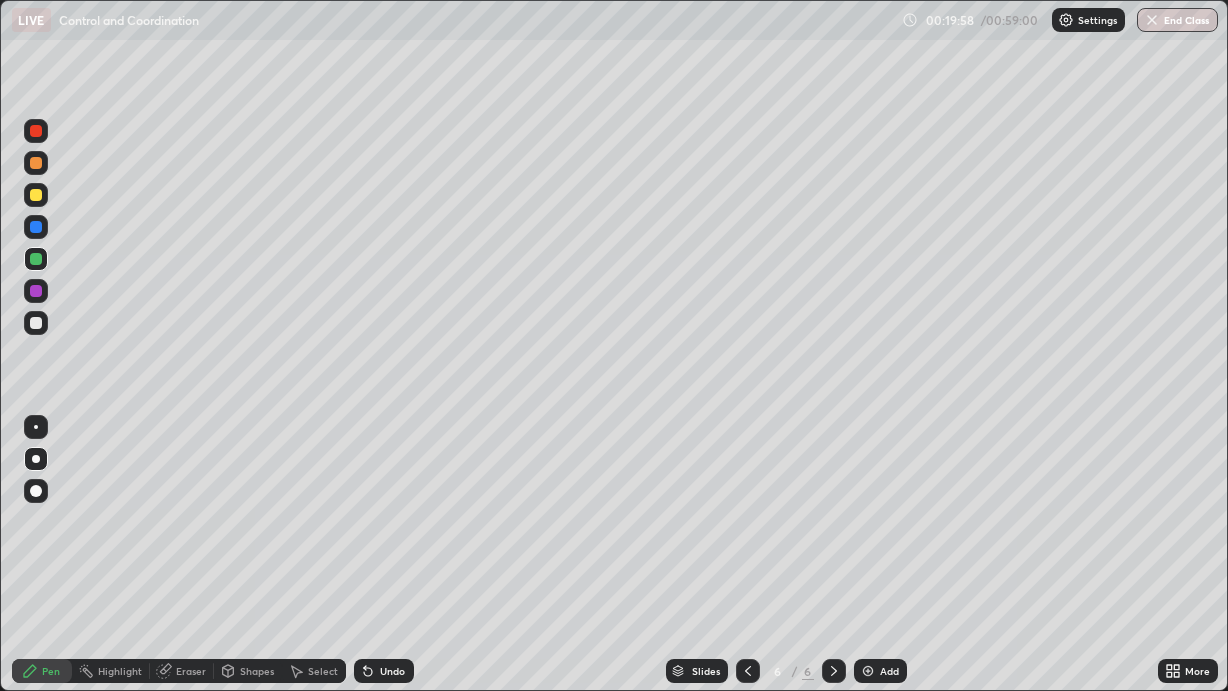 click at bounding box center (36, 291) 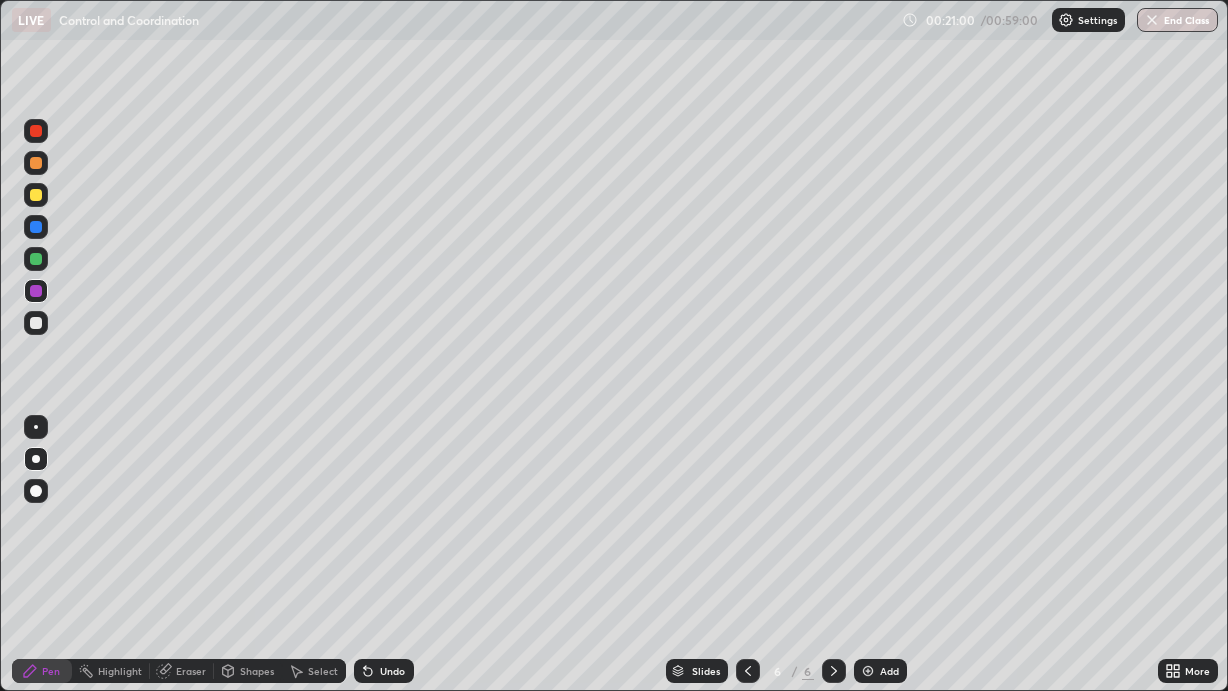 click on "Add" at bounding box center [889, 671] 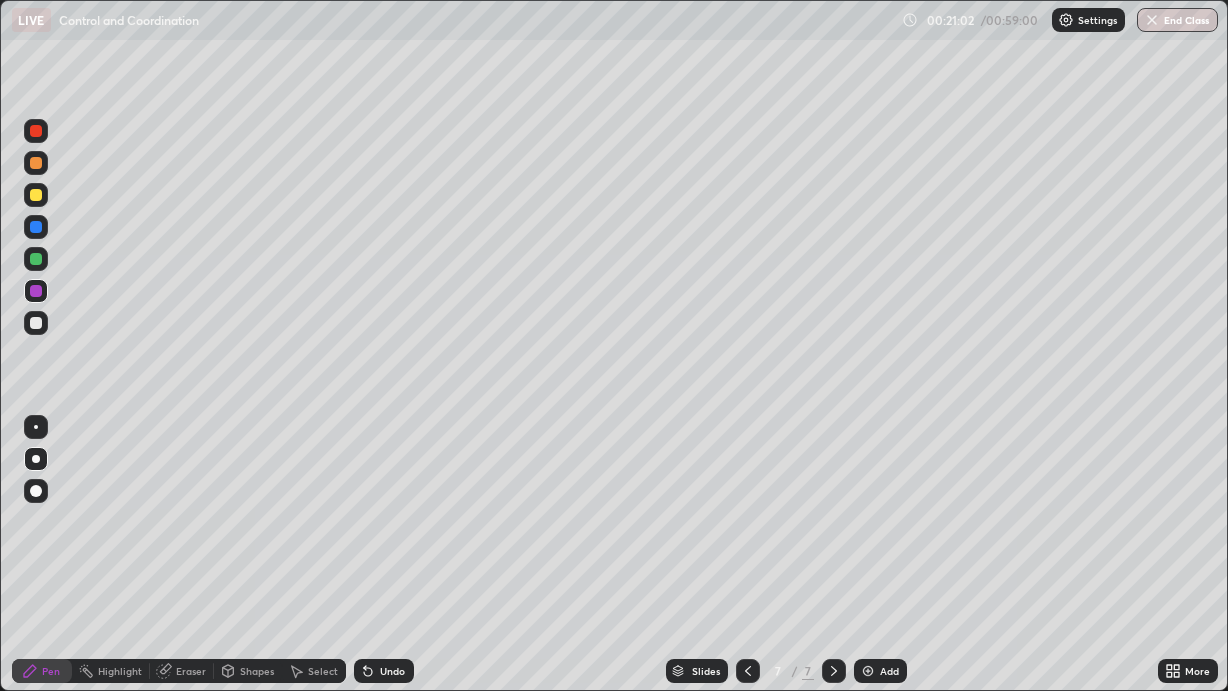 click at bounding box center [36, 259] 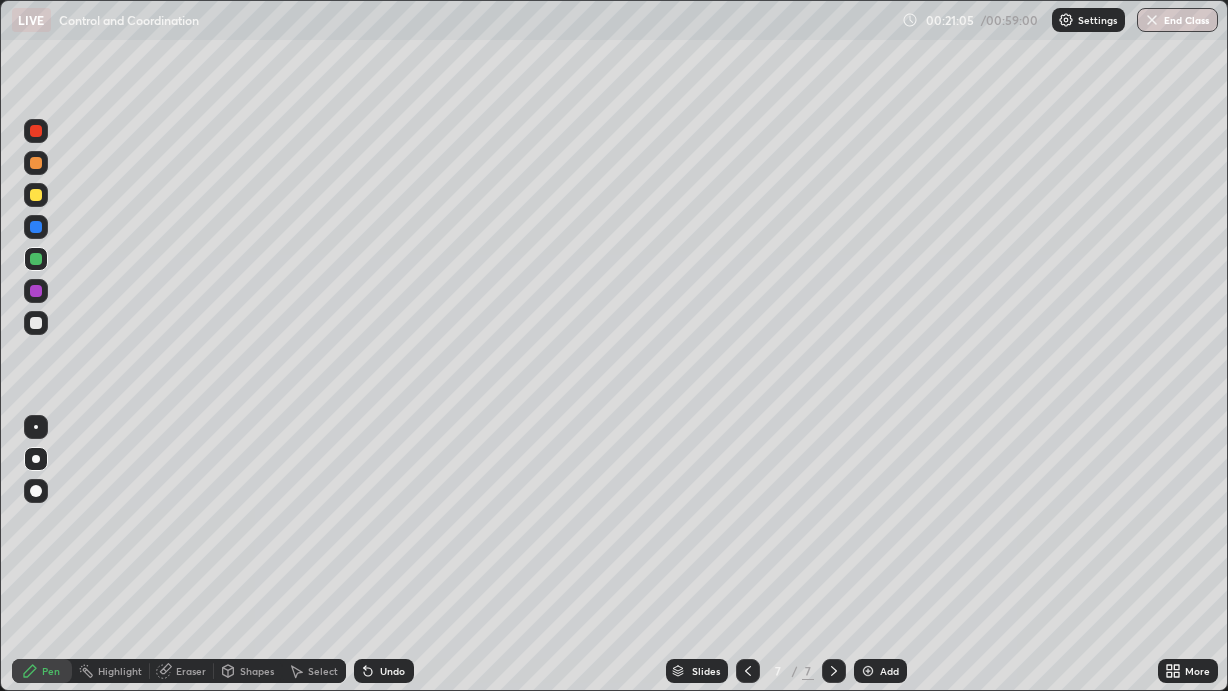 click at bounding box center [36, 195] 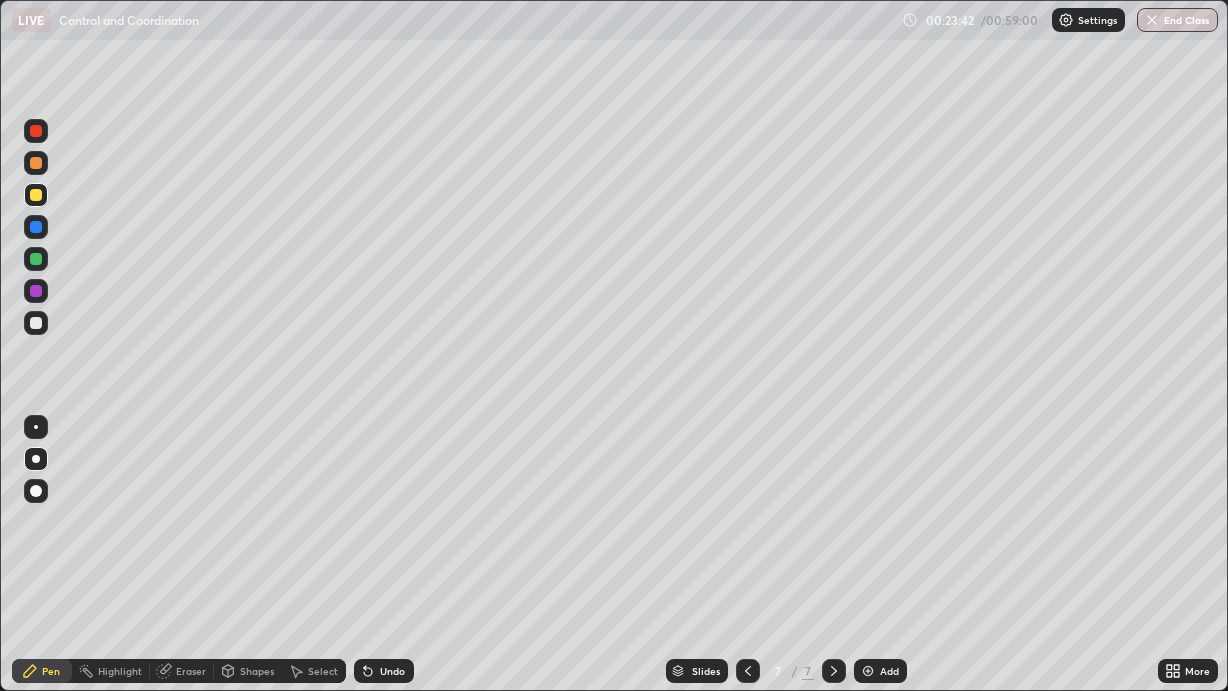 click on "Add" at bounding box center (880, 671) 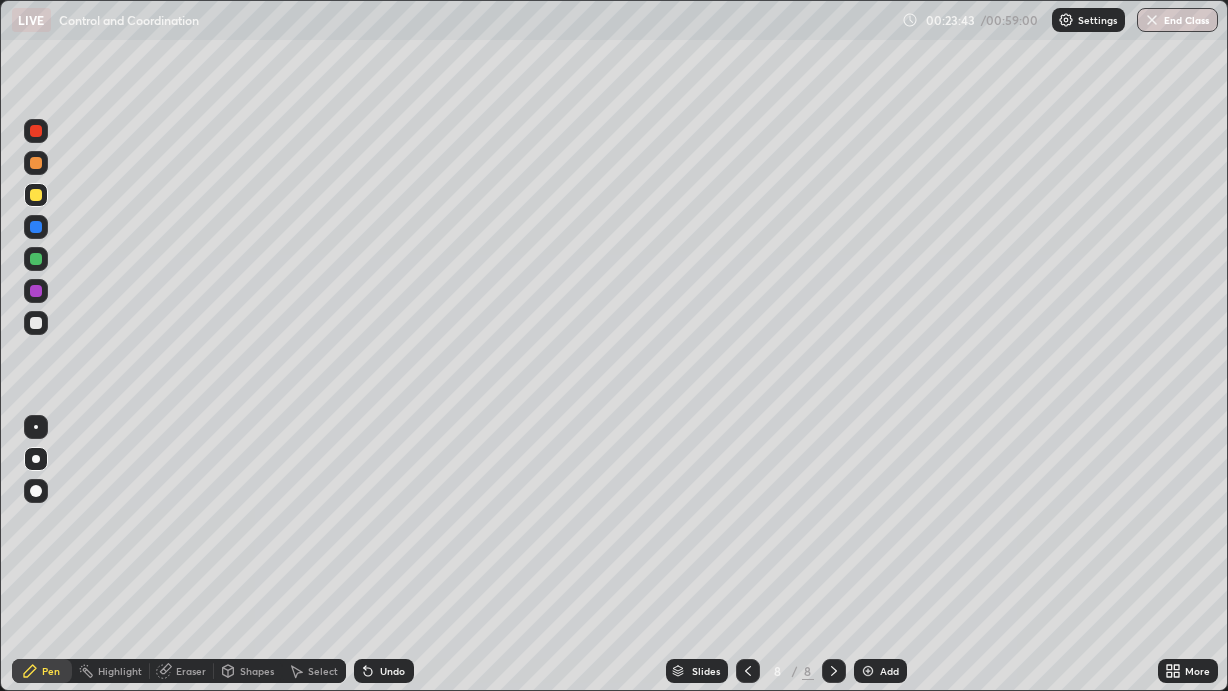 click at bounding box center (36, 291) 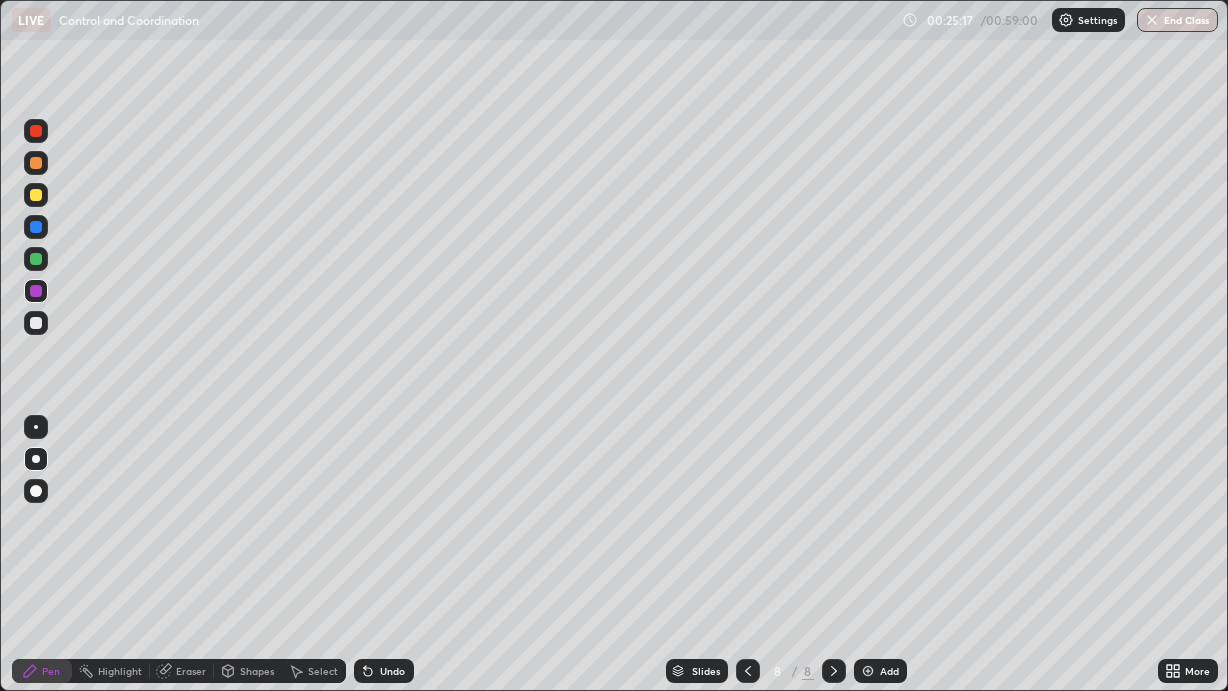 click at bounding box center (36, 195) 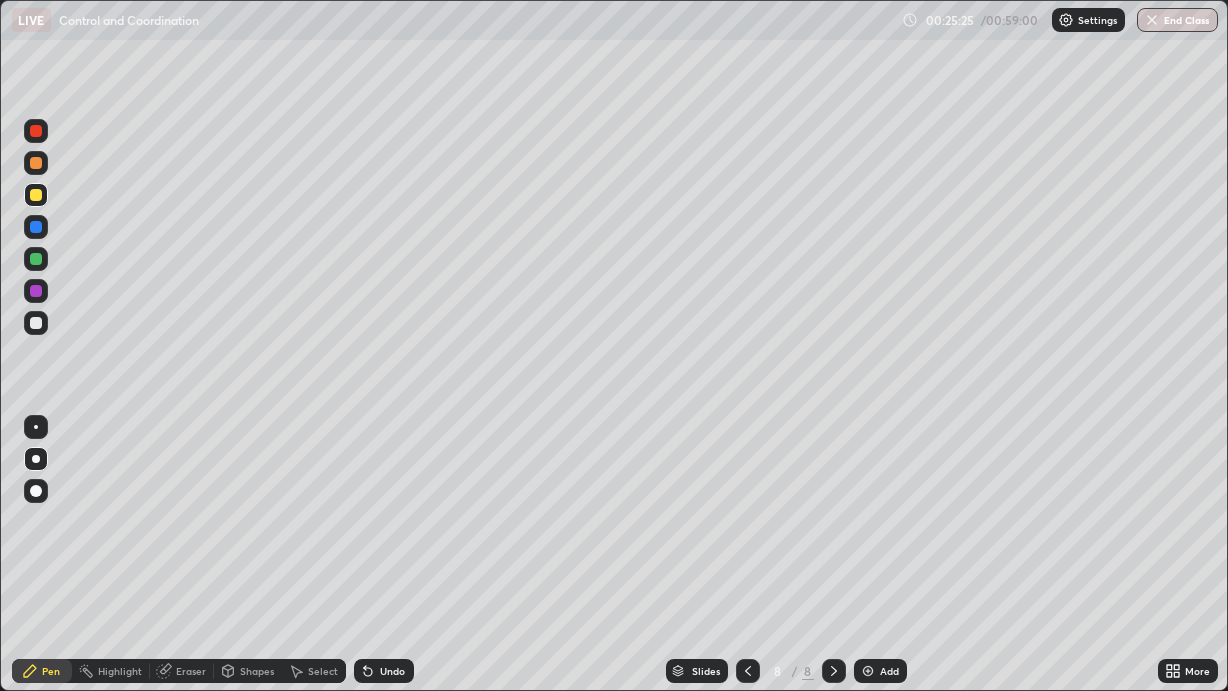 click on "Undo" at bounding box center [392, 671] 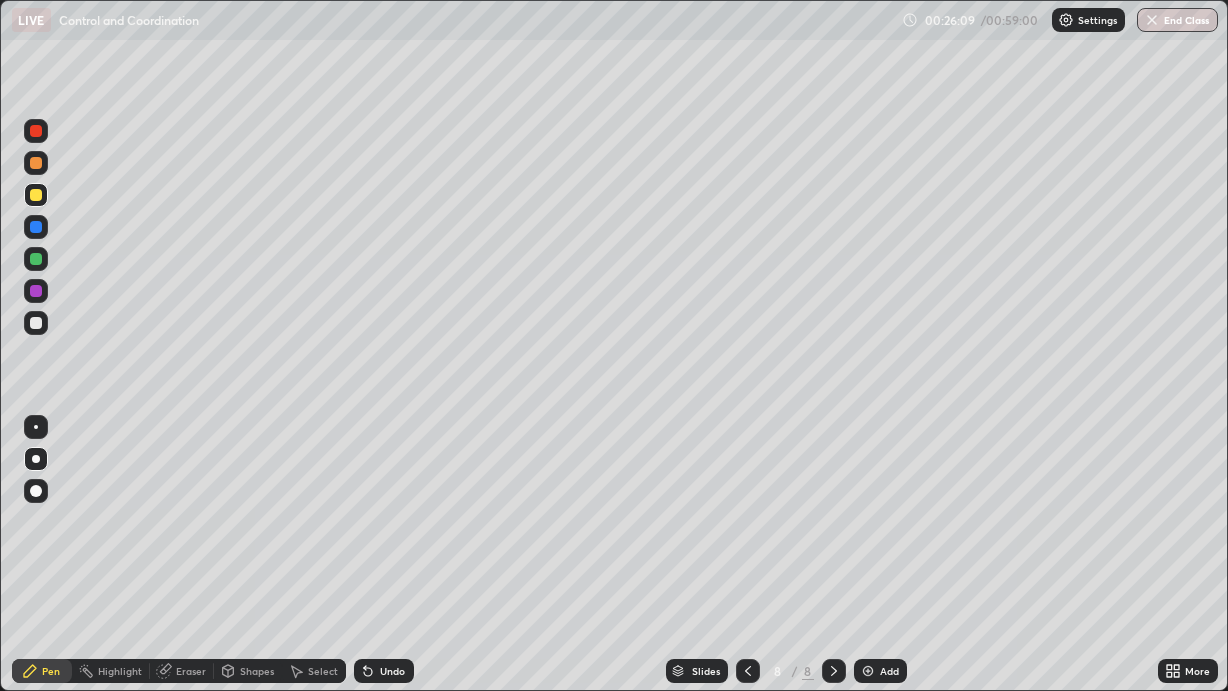 click at bounding box center [36, 259] 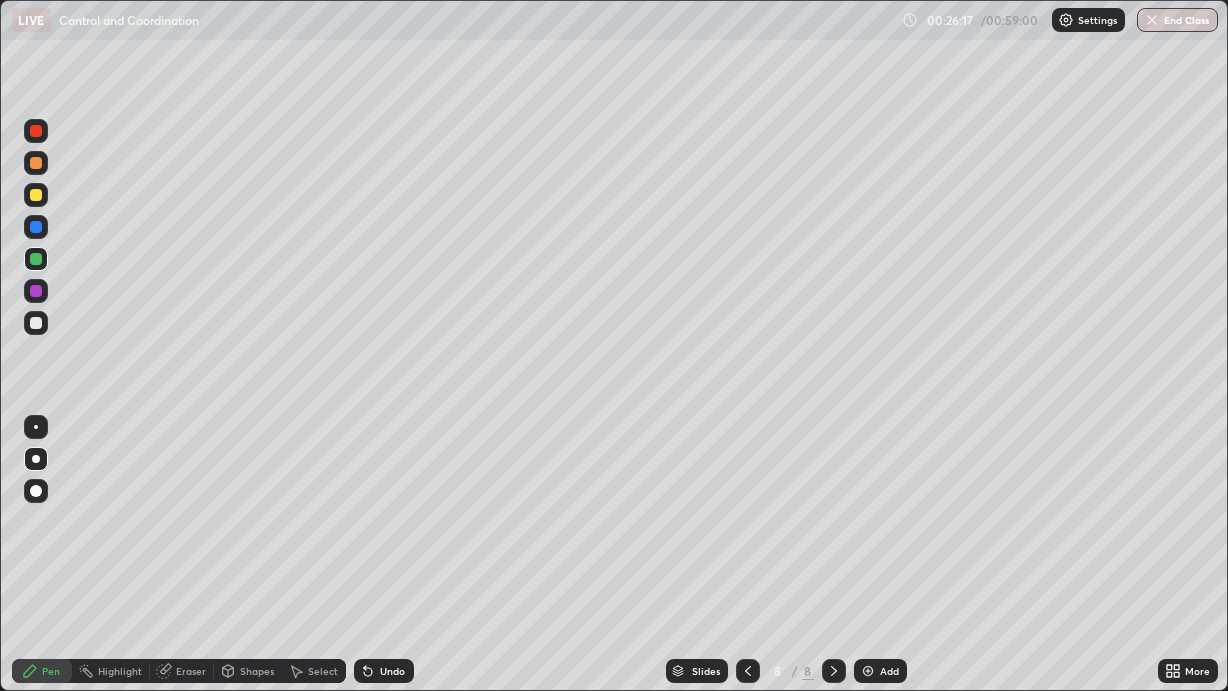 click at bounding box center [36, 227] 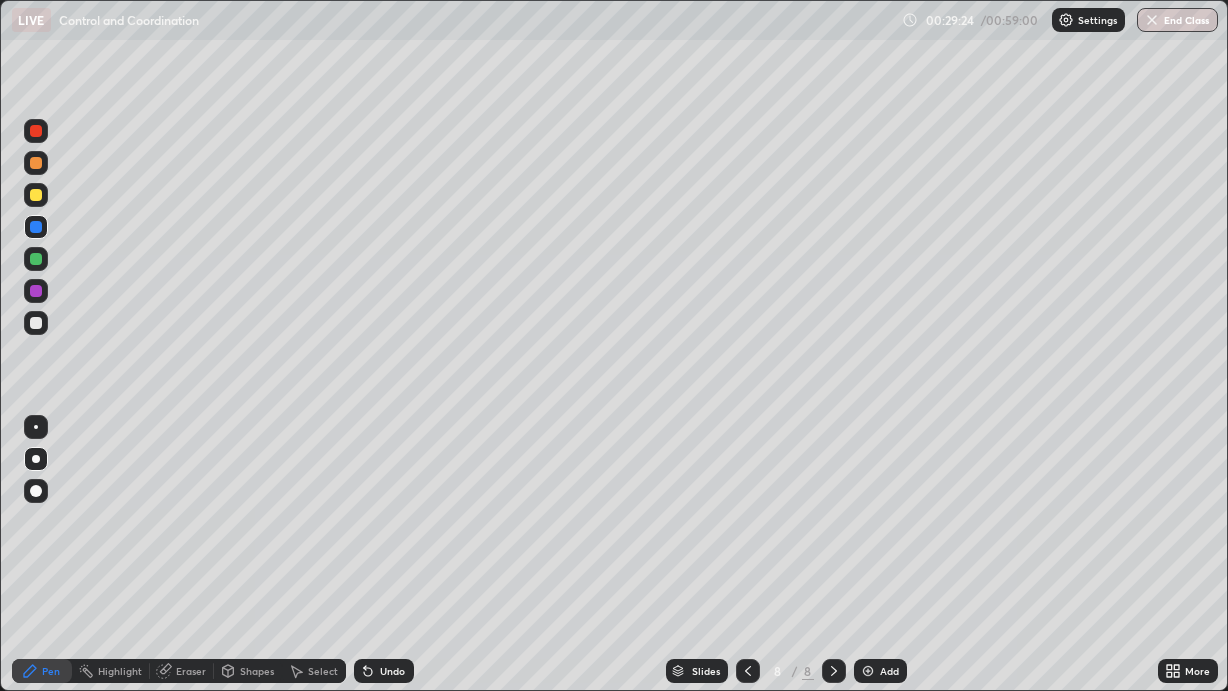 click on "Add" at bounding box center [880, 671] 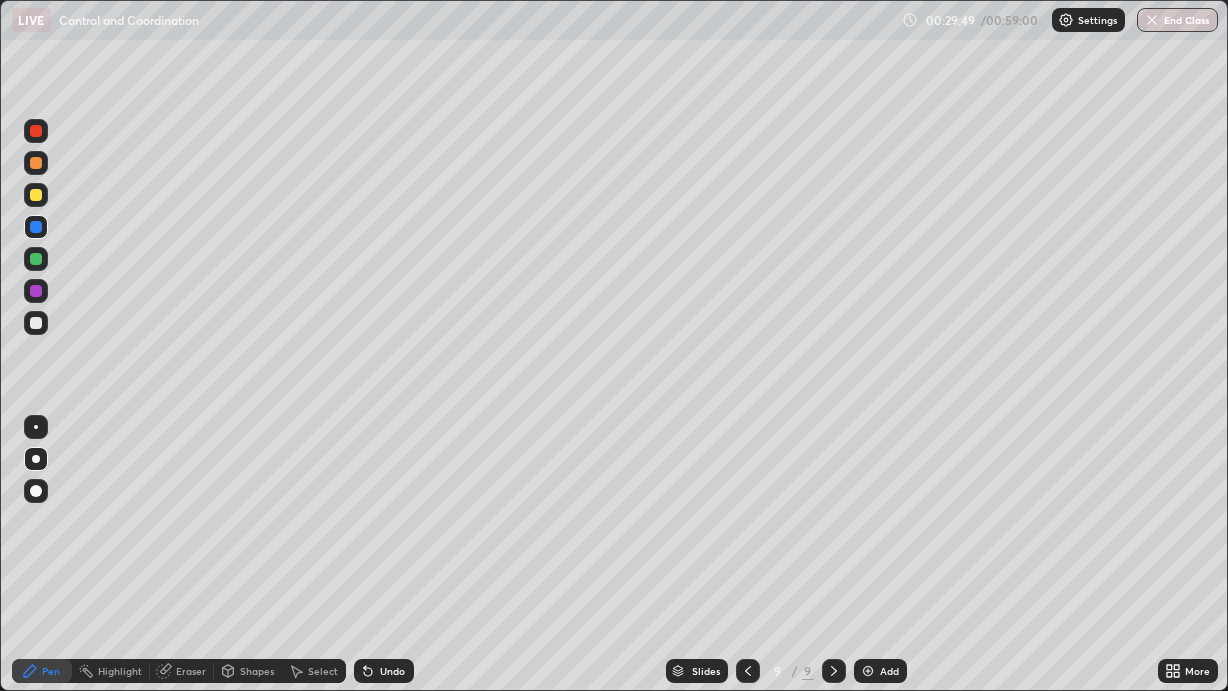 click 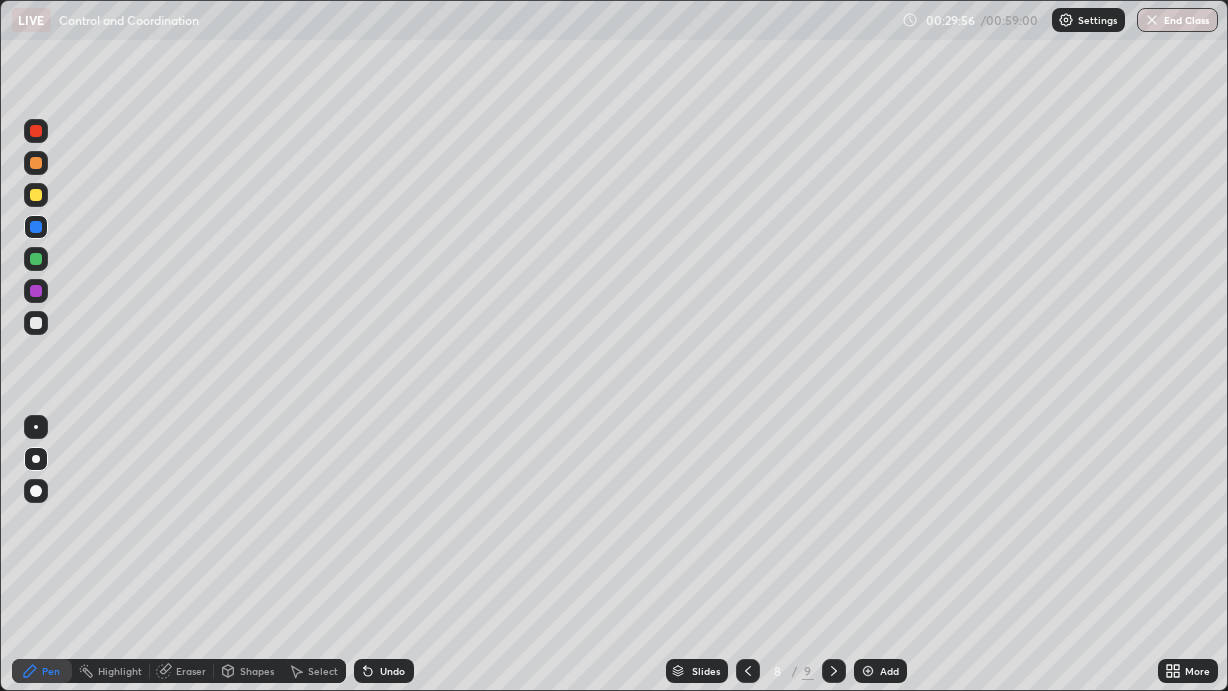 click at bounding box center (36, 291) 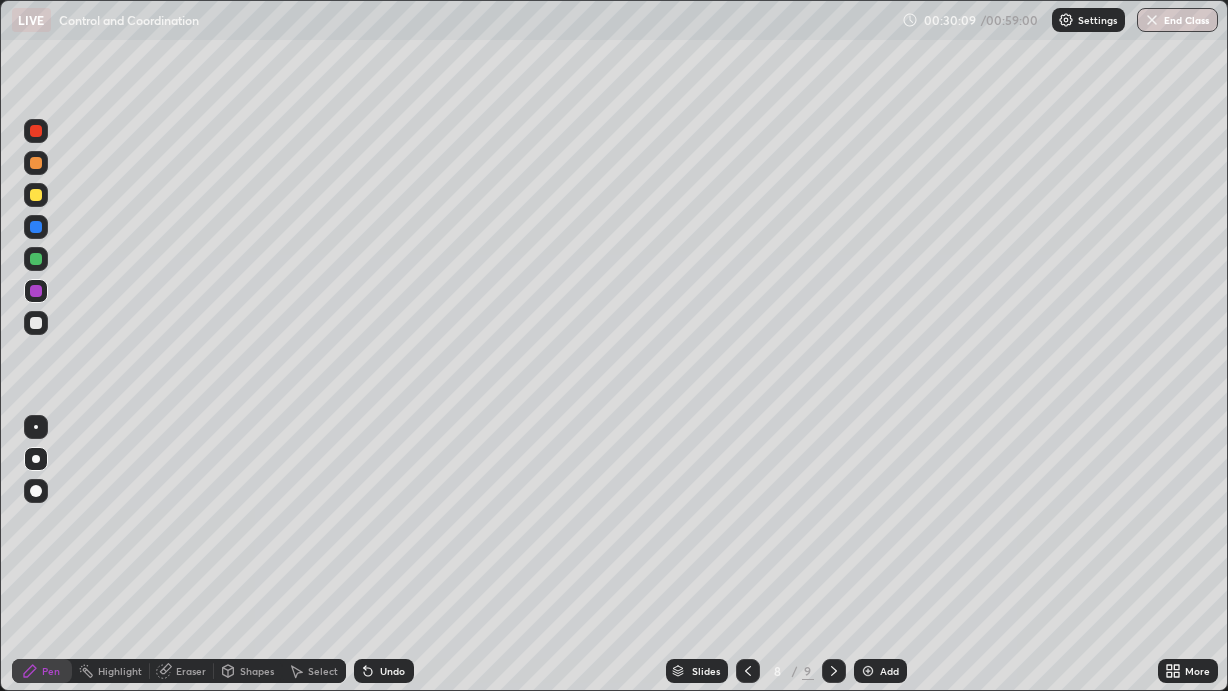 click on "Undo" at bounding box center [392, 671] 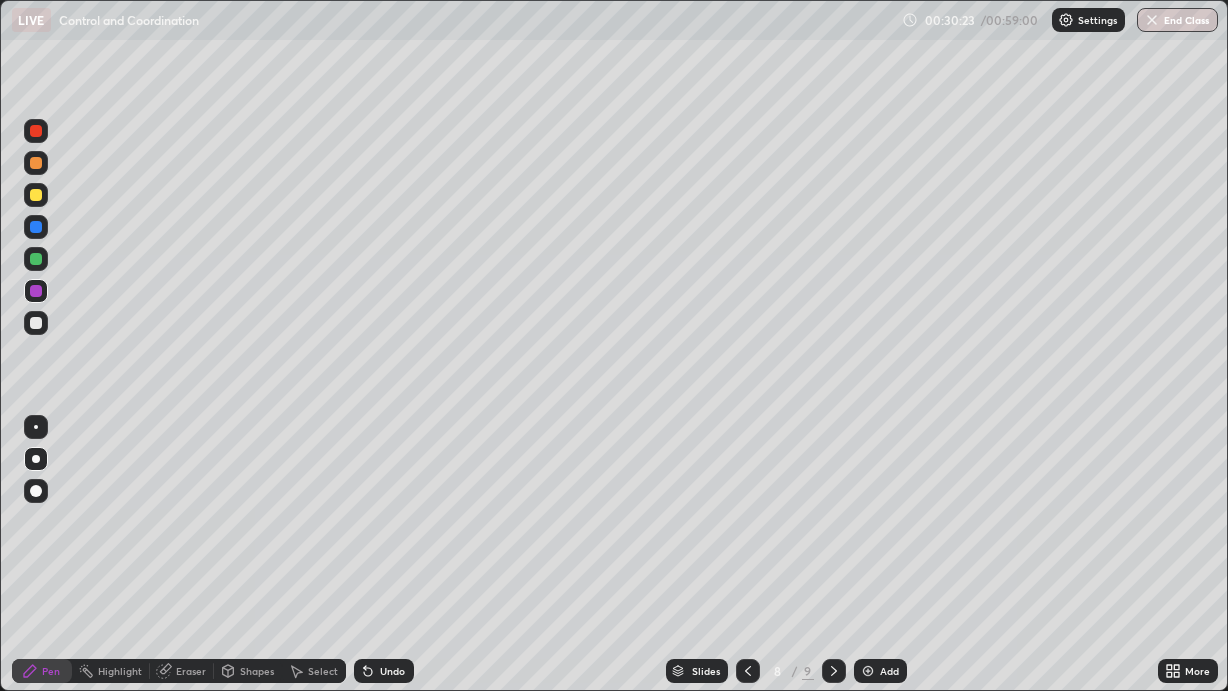 click at bounding box center [36, 259] 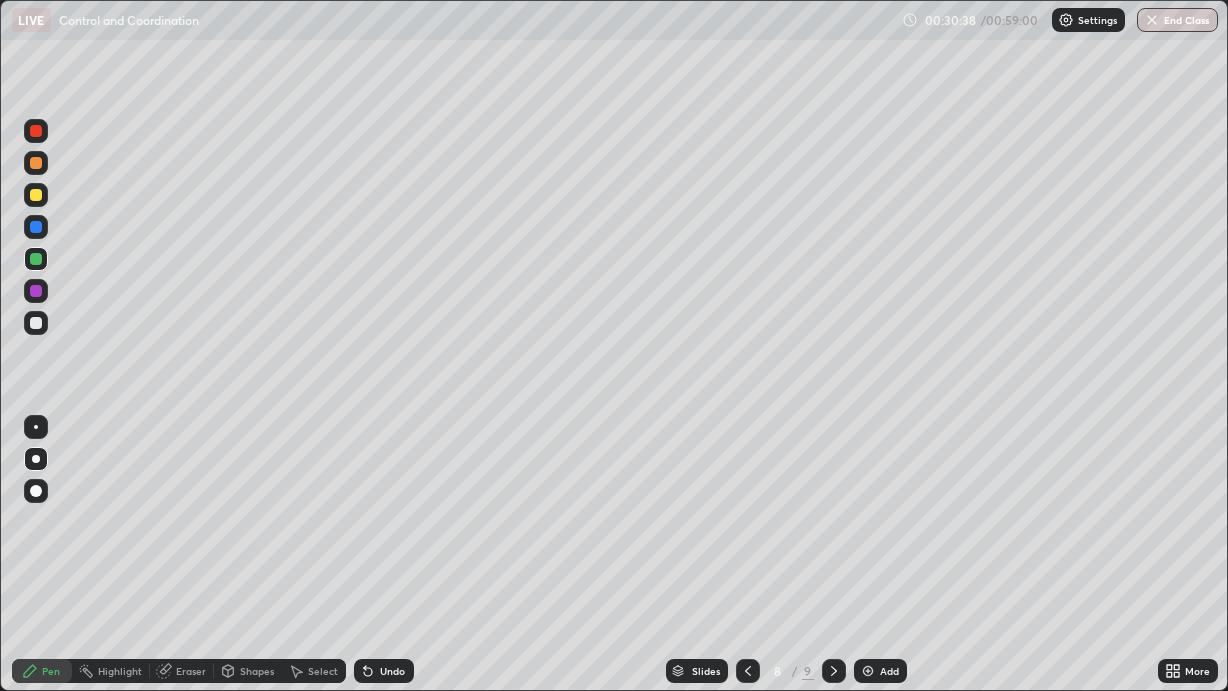 click on "Undo" at bounding box center (392, 671) 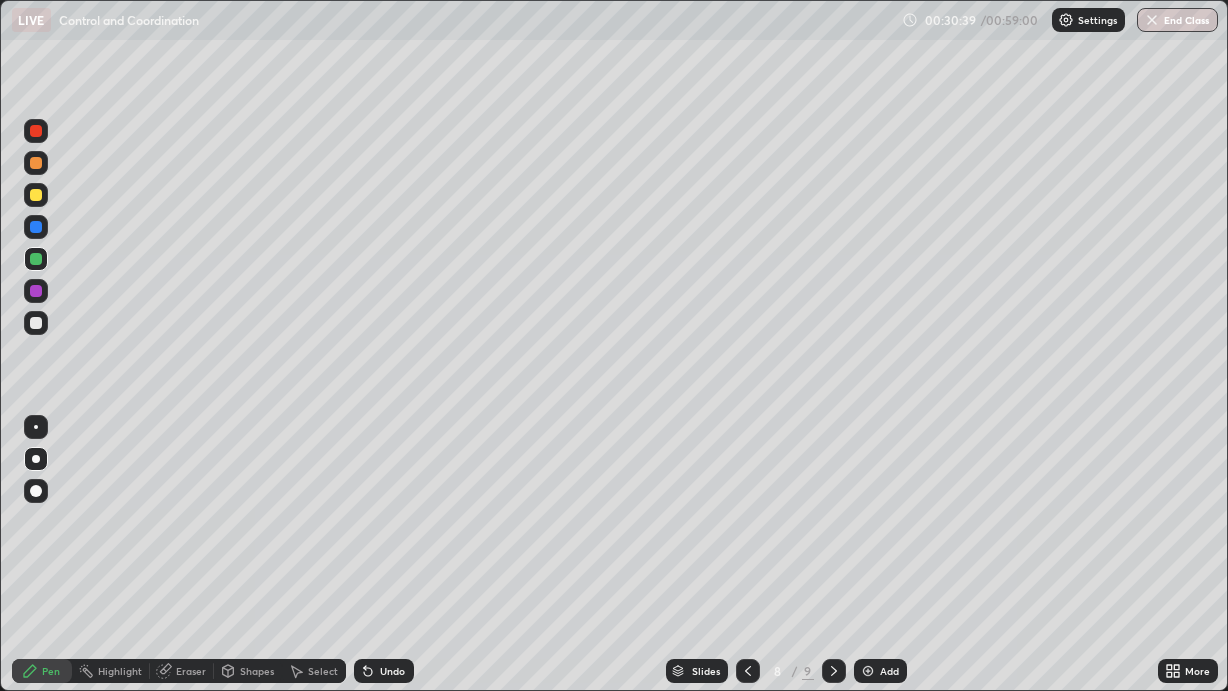 click on "Undo" at bounding box center (384, 671) 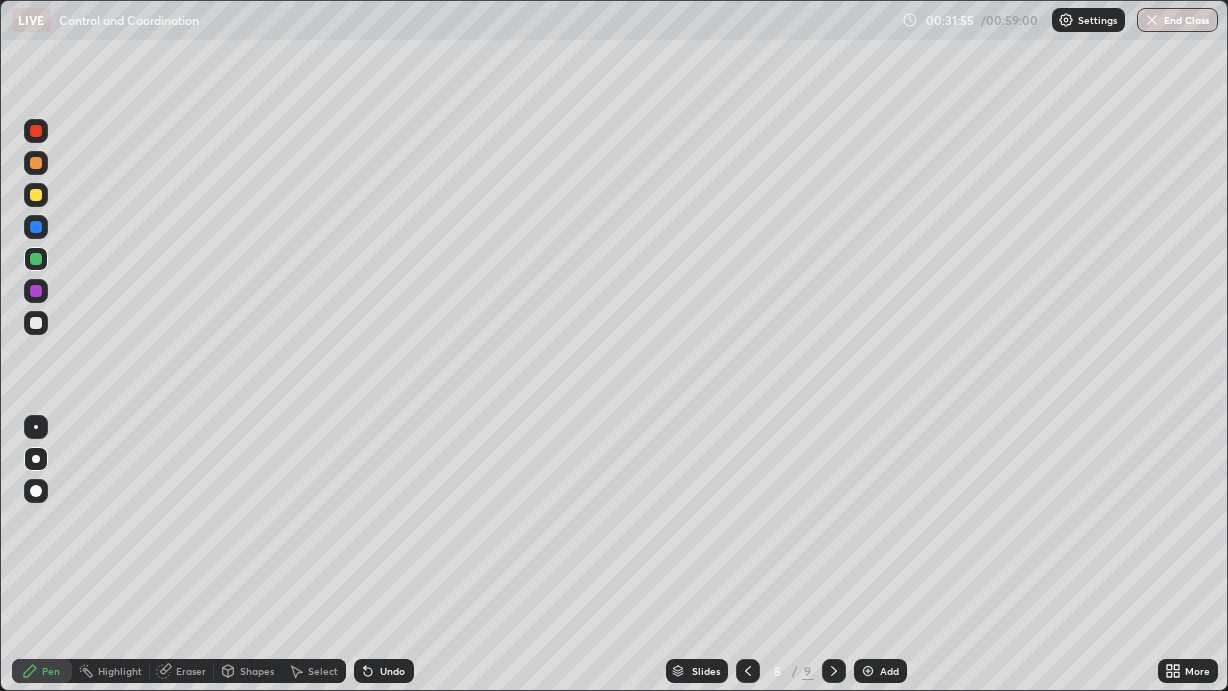 click on "Add" at bounding box center (880, 671) 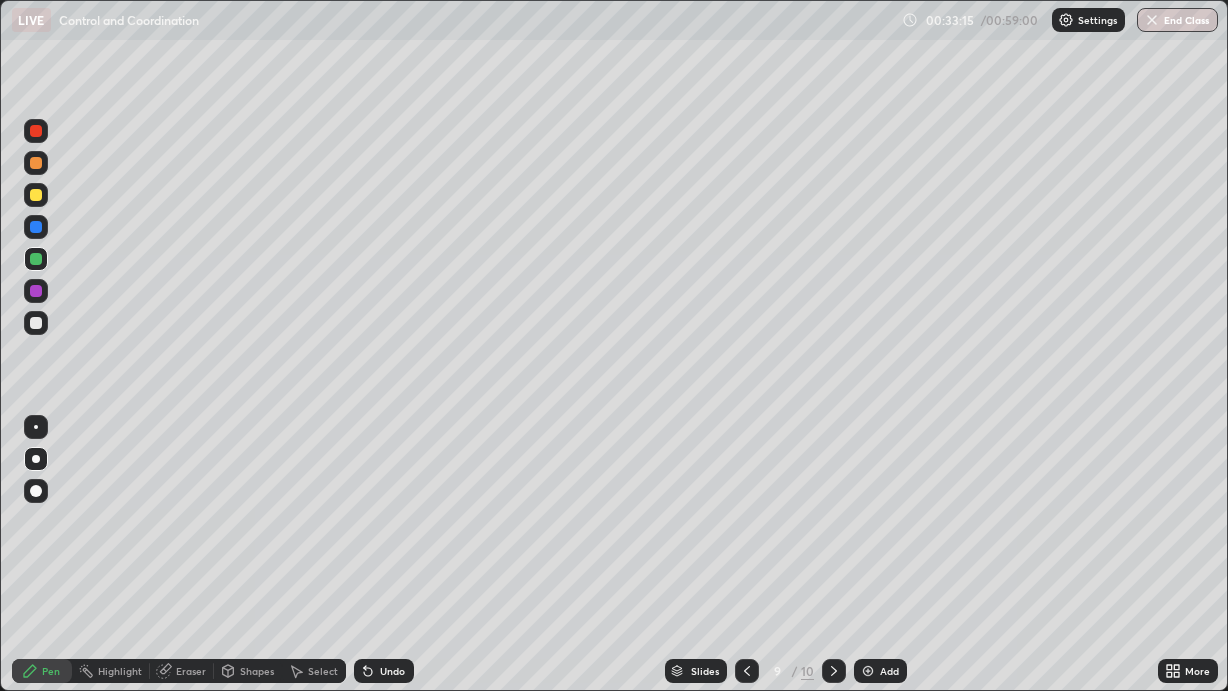 click at bounding box center [36, 291] 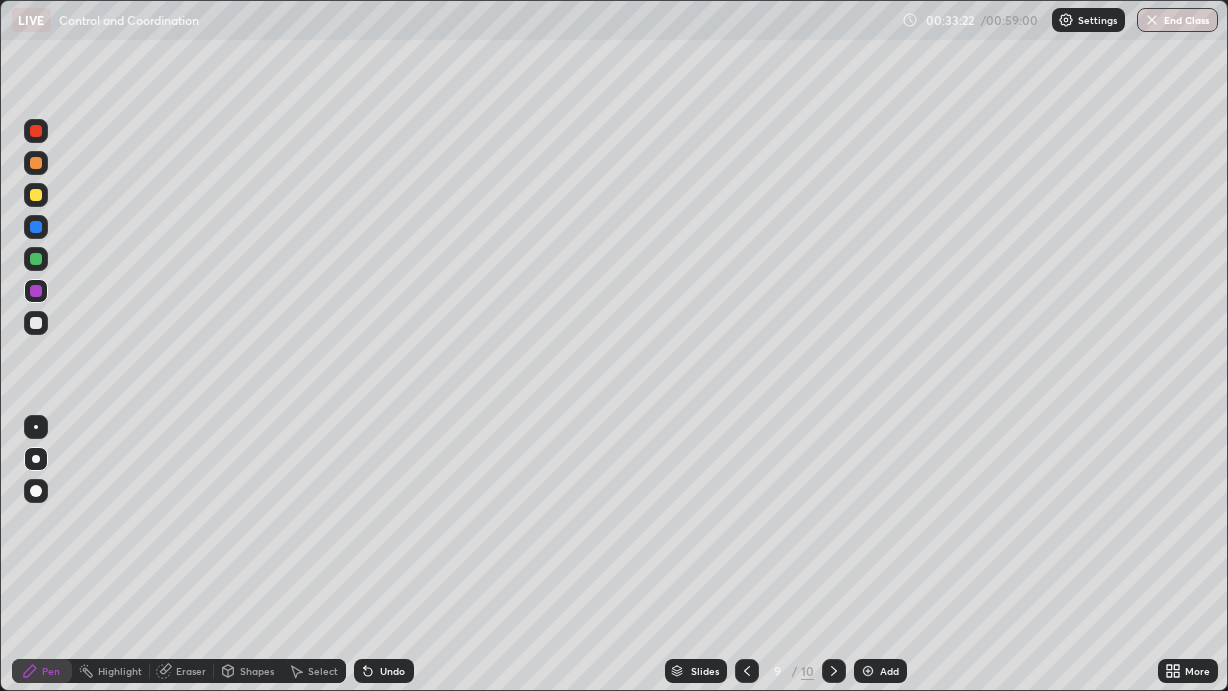 click at bounding box center (36, 195) 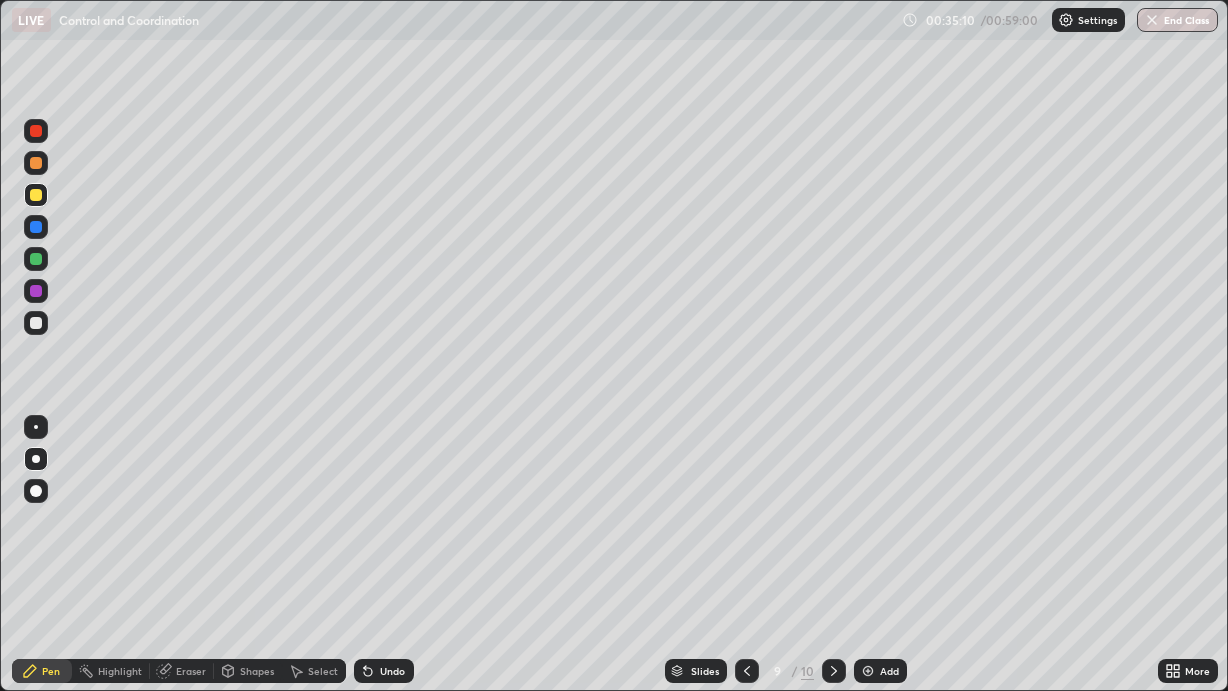 click on "Undo" at bounding box center (392, 671) 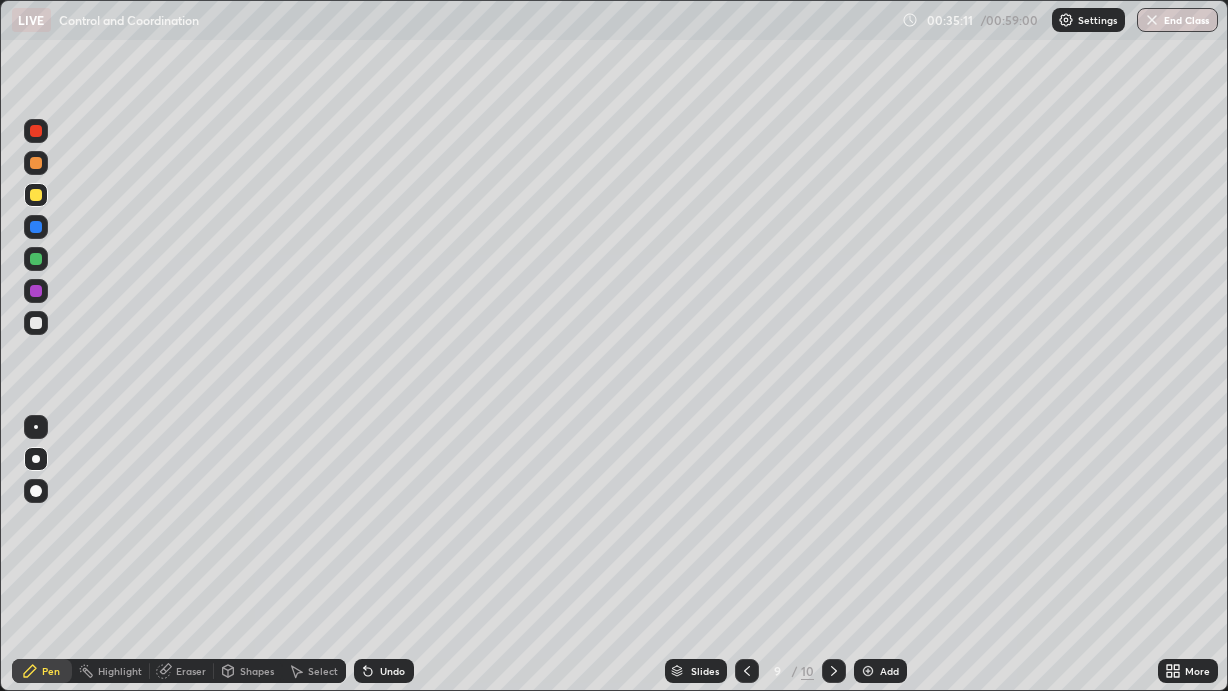 click on "Undo" at bounding box center [392, 671] 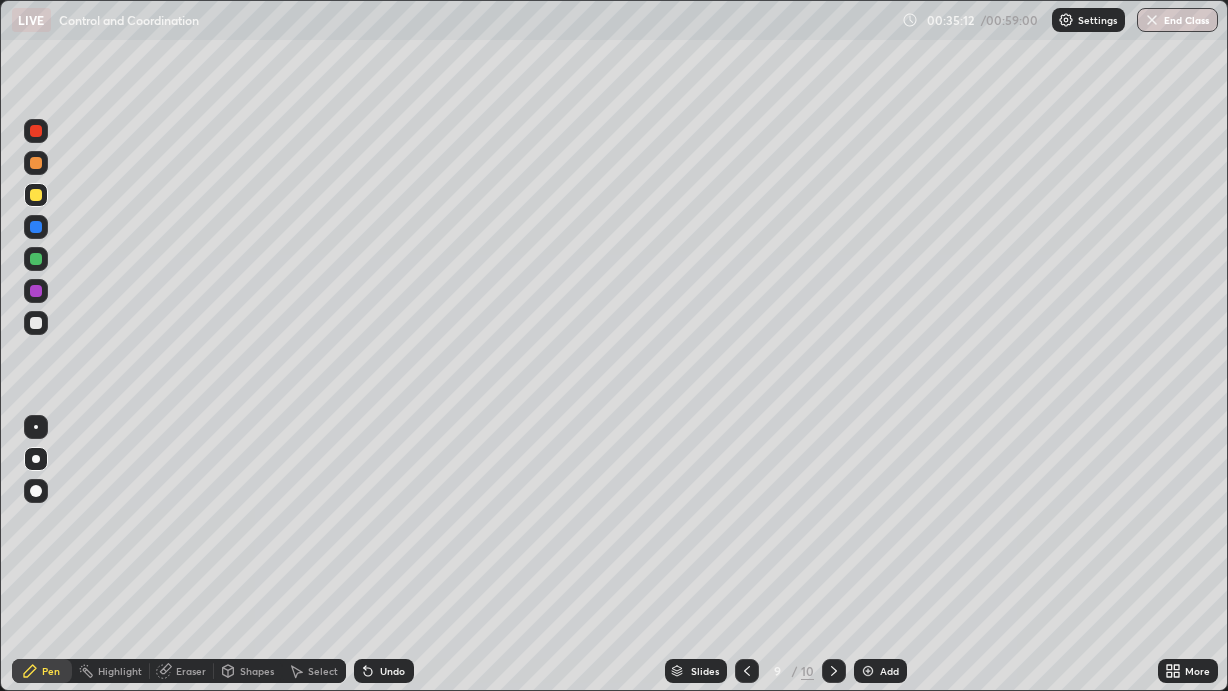 click on "Undo" at bounding box center [392, 671] 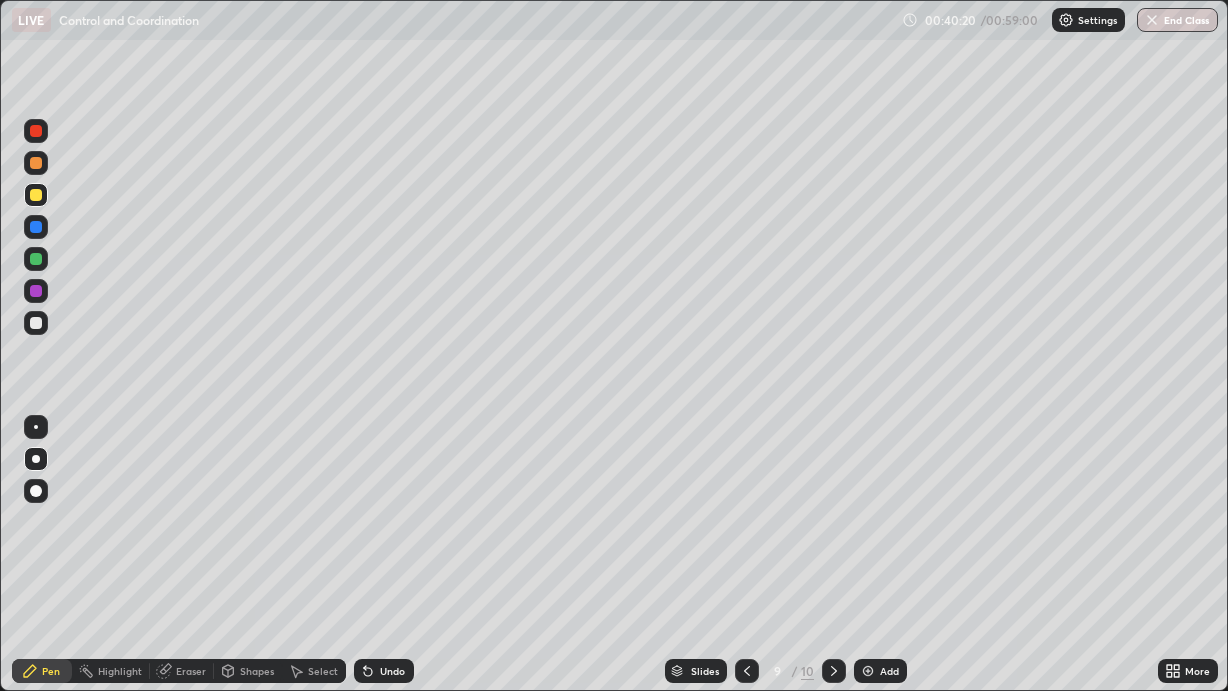 click at bounding box center (834, 671) 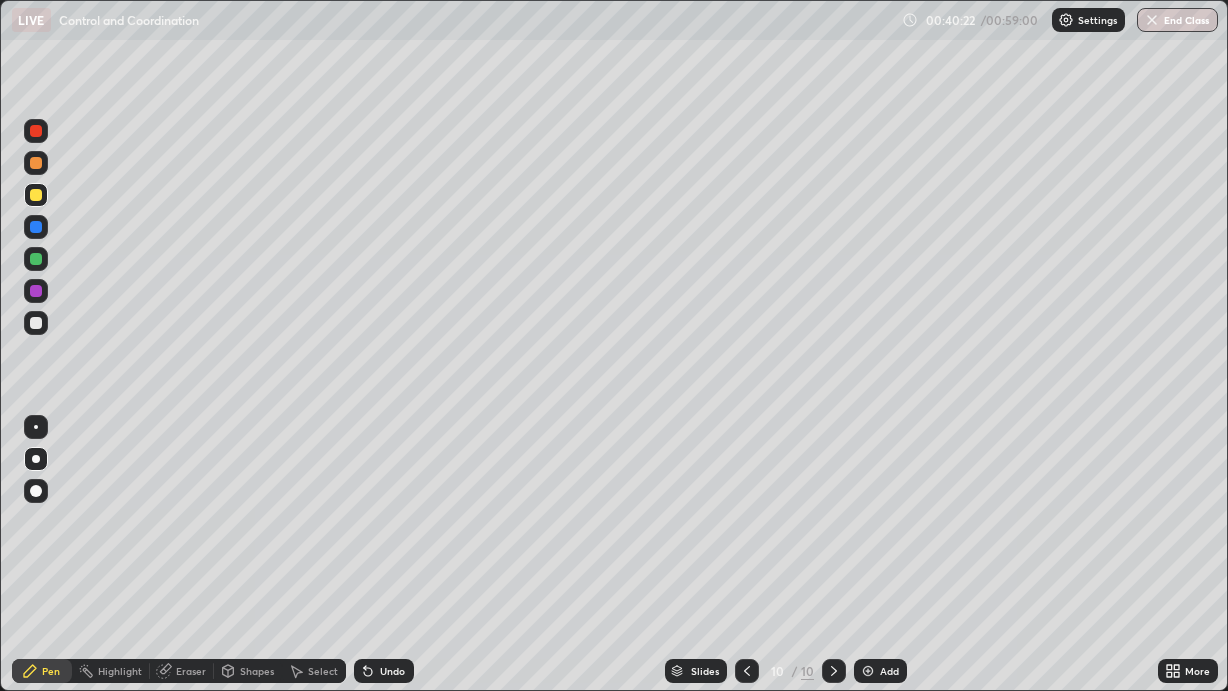 click at bounding box center (36, 227) 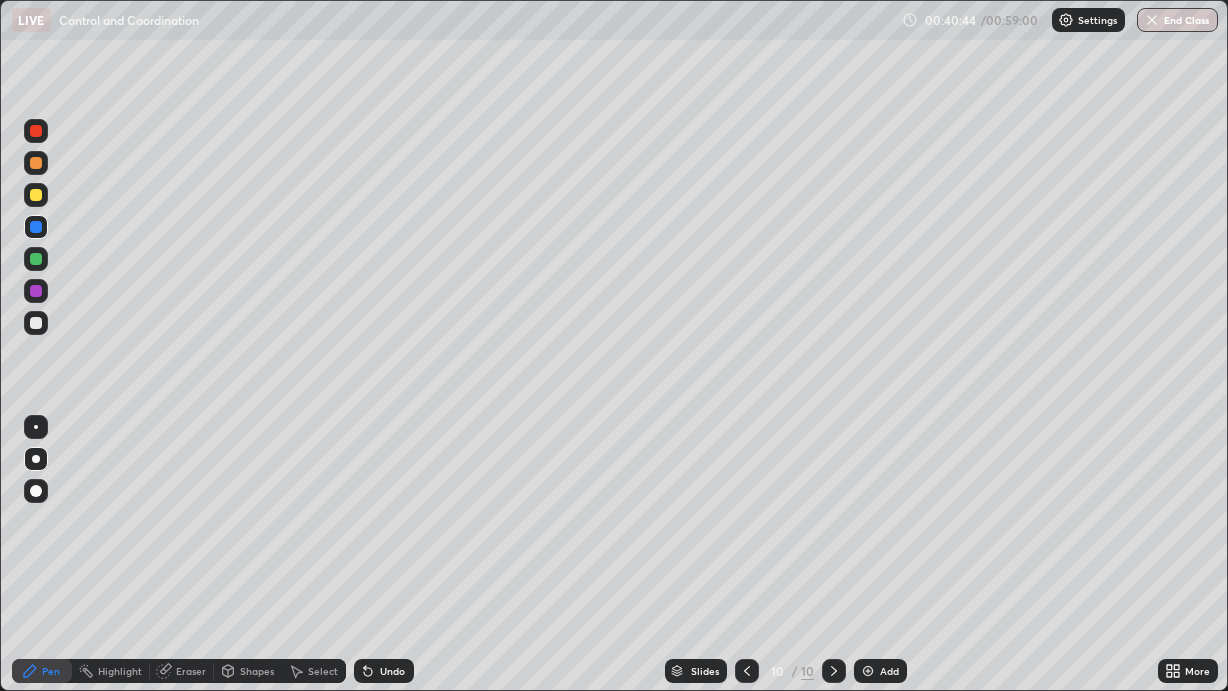 click at bounding box center [36, 259] 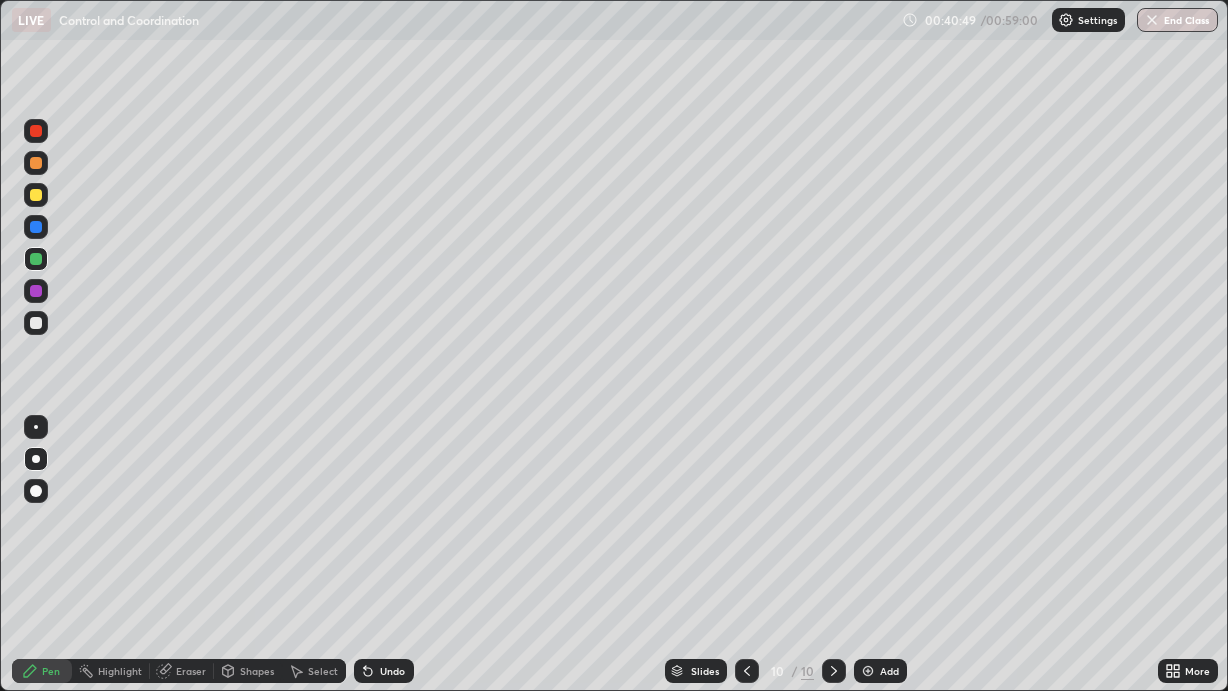 click on "Undo" at bounding box center [392, 671] 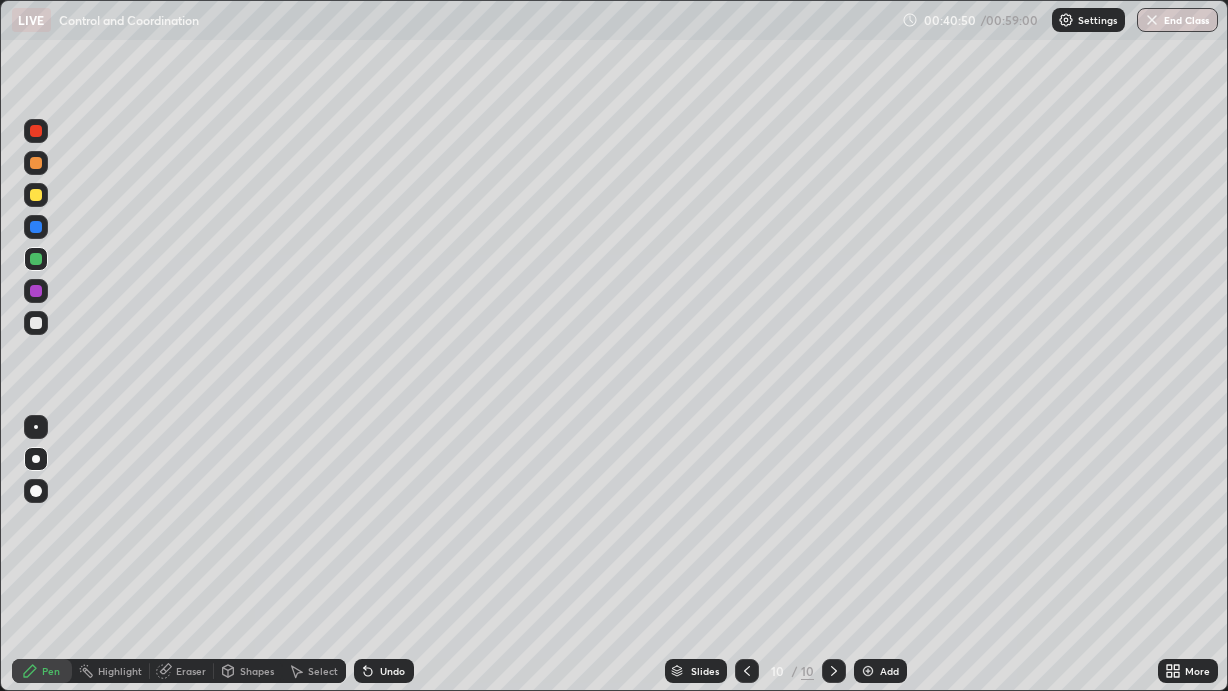 click on "Undo" at bounding box center [392, 671] 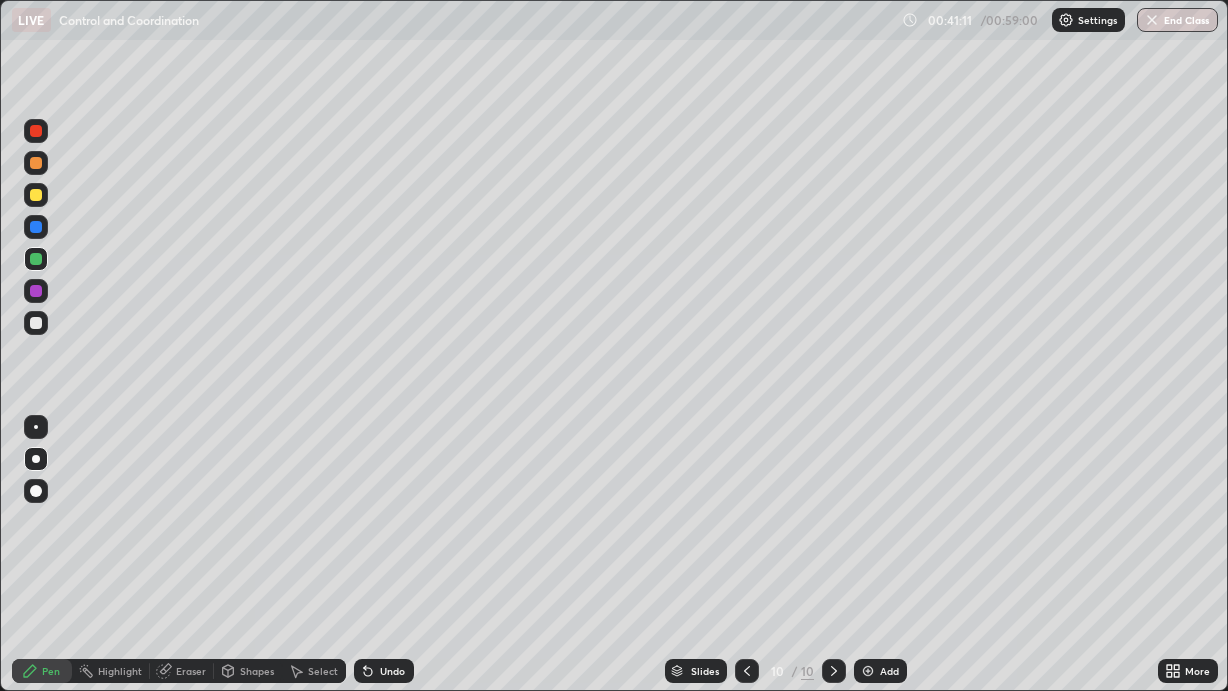 click at bounding box center (36, 195) 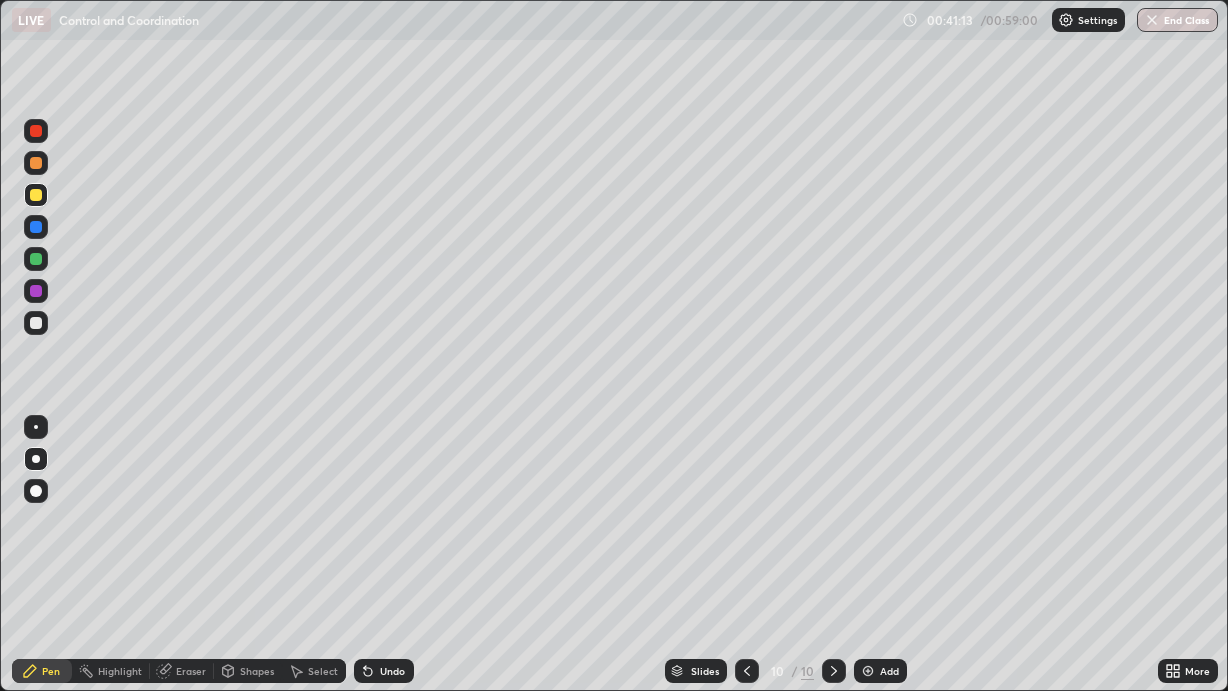 click on "Undo" at bounding box center [392, 671] 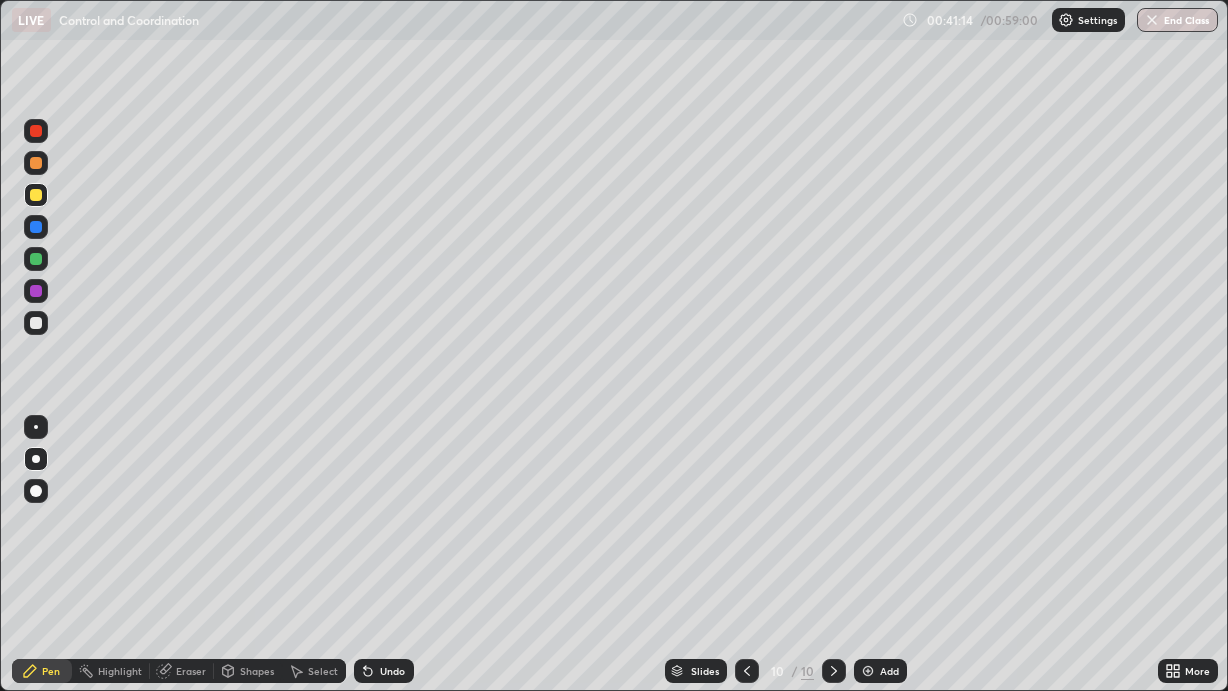 click on "Undo" at bounding box center [384, 671] 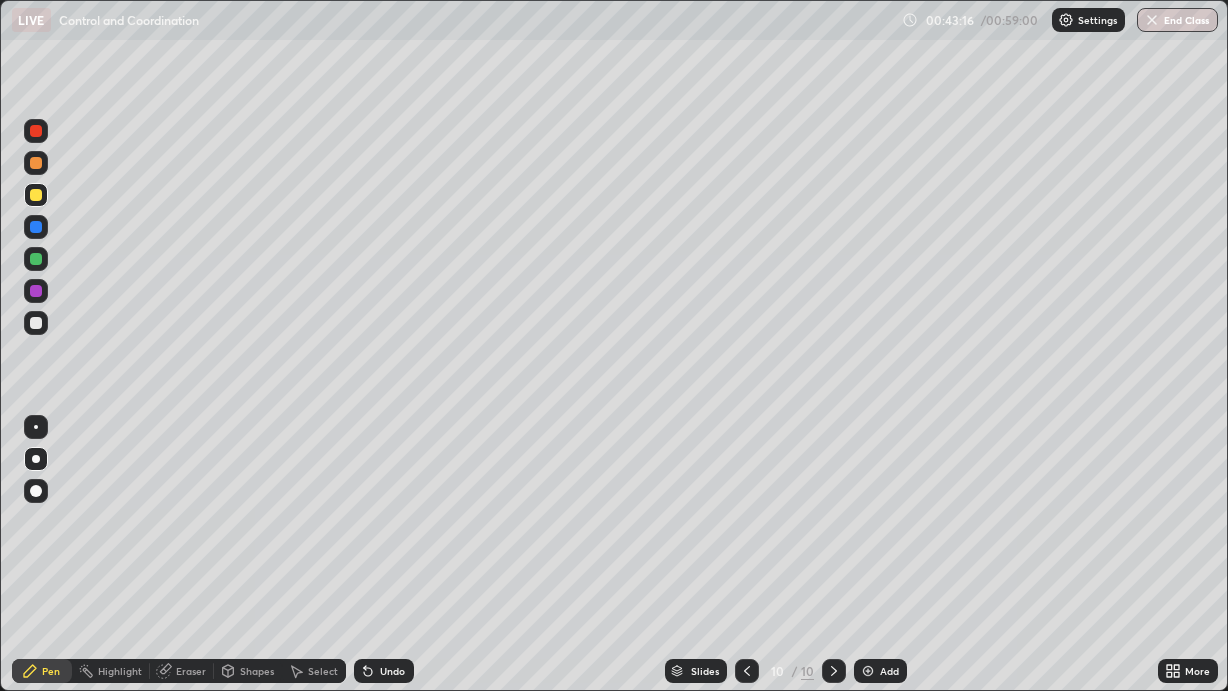 click at bounding box center [36, 291] 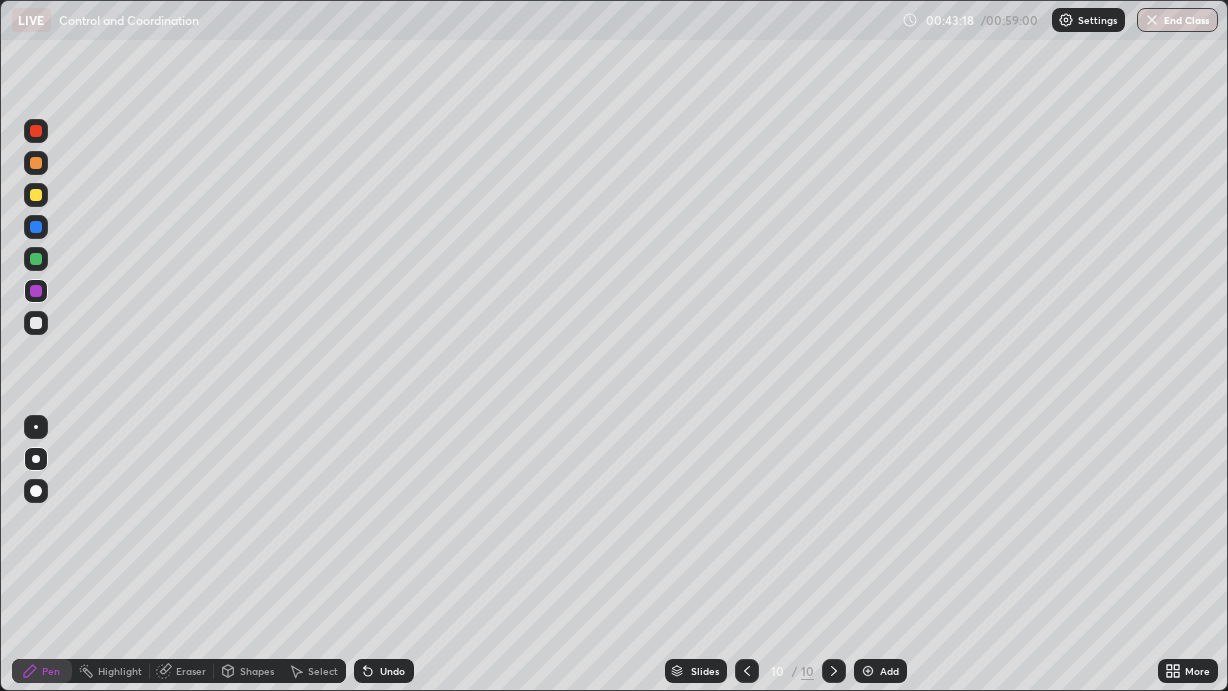 click on "Add" at bounding box center (889, 671) 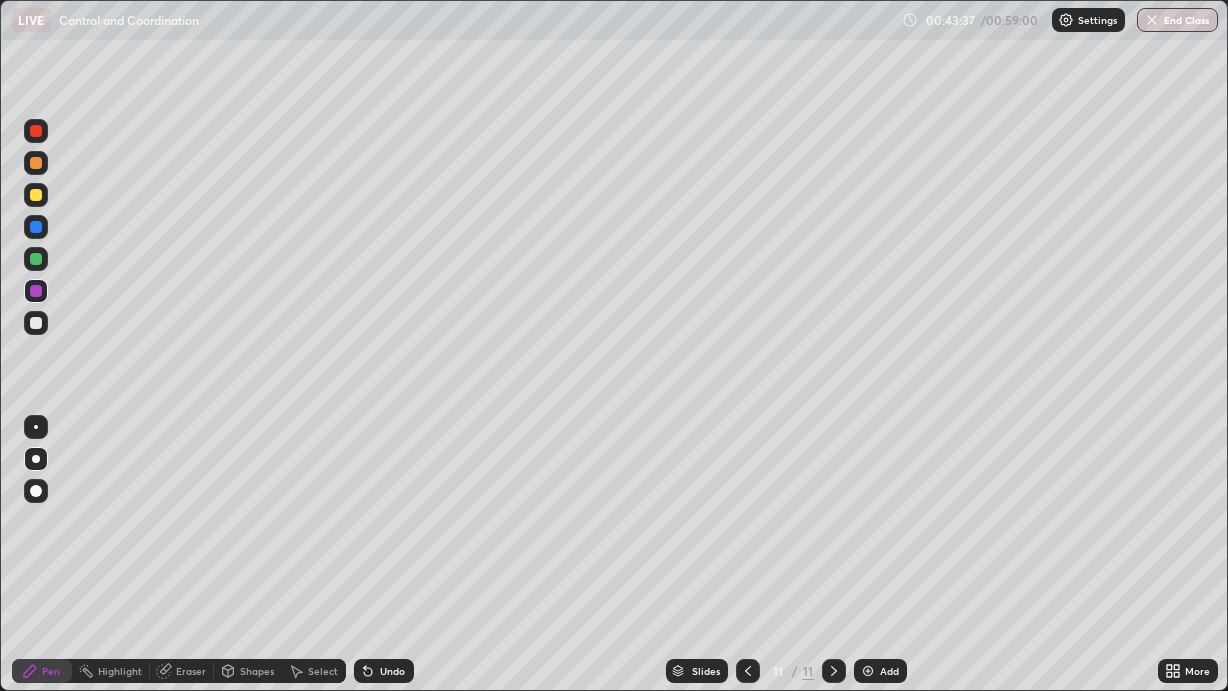 click on "Undo" at bounding box center (392, 671) 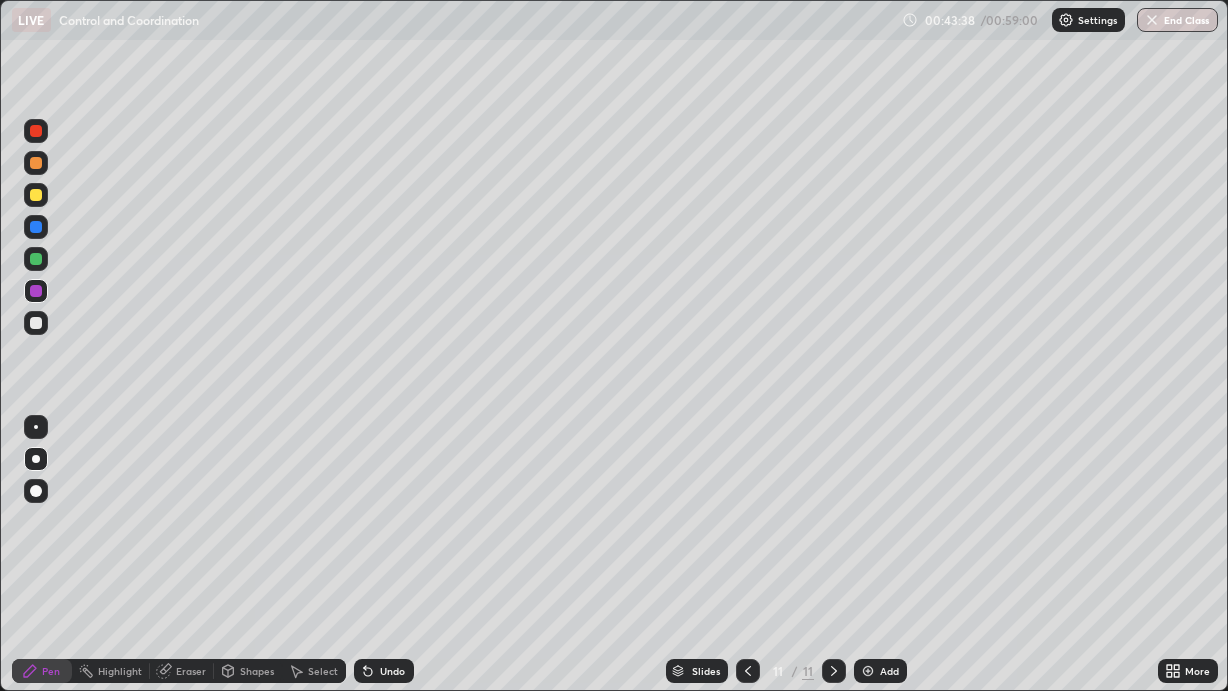 click on "Undo" at bounding box center [392, 671] 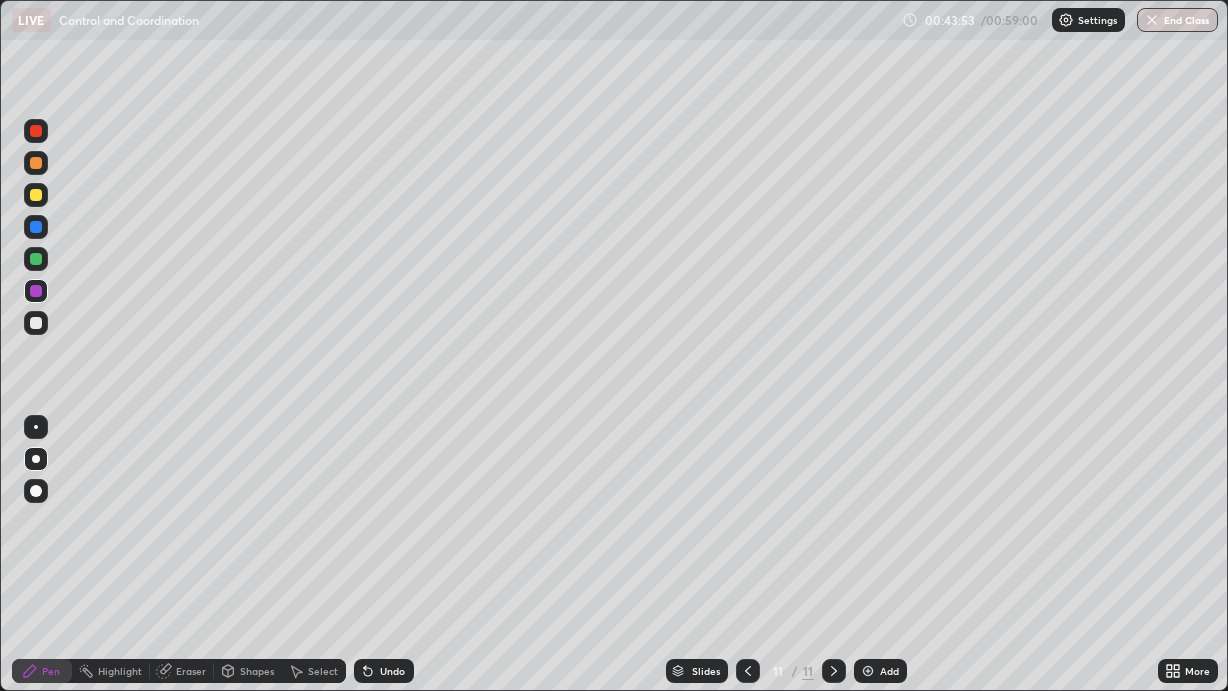click at bounding box center (36, 195) 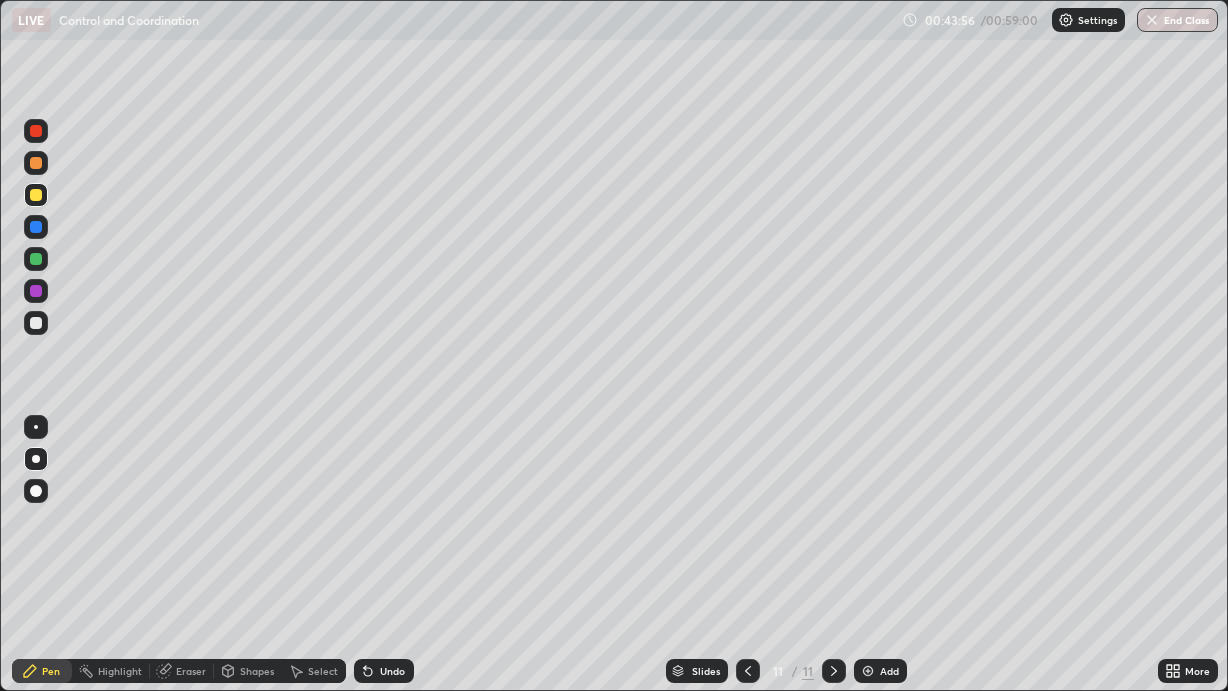 click on "Undo" at bounding box center (392, 671) 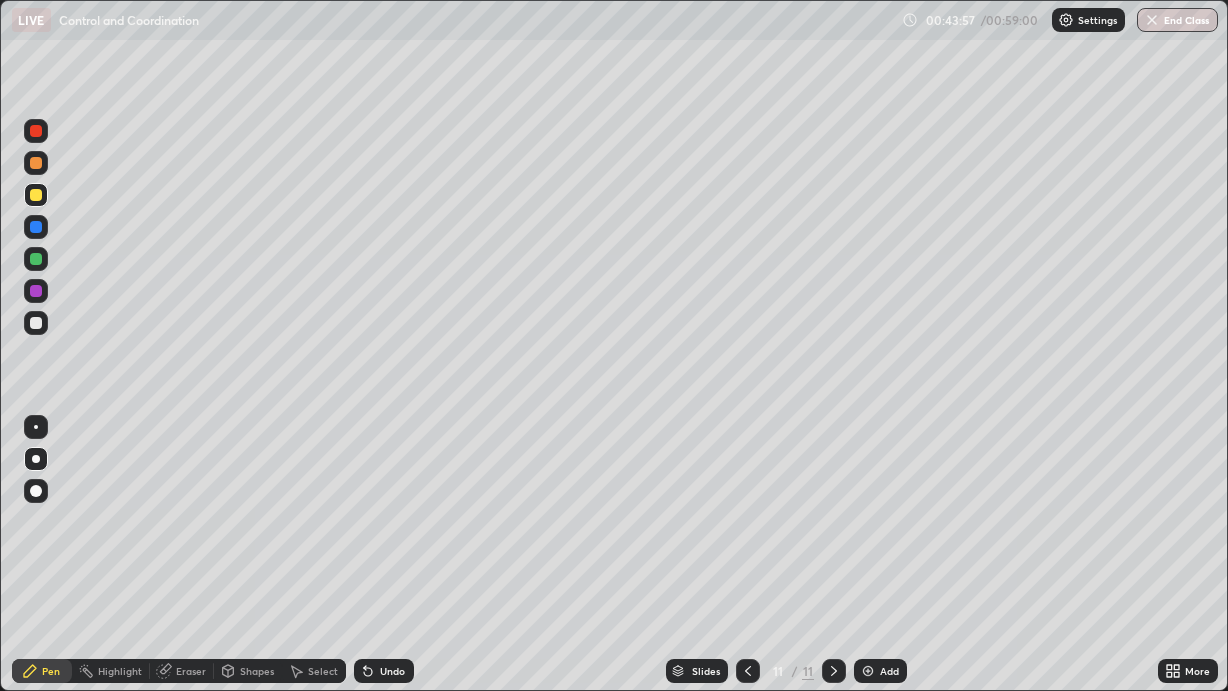 click on "Undo" at bounding box center (392, 671) 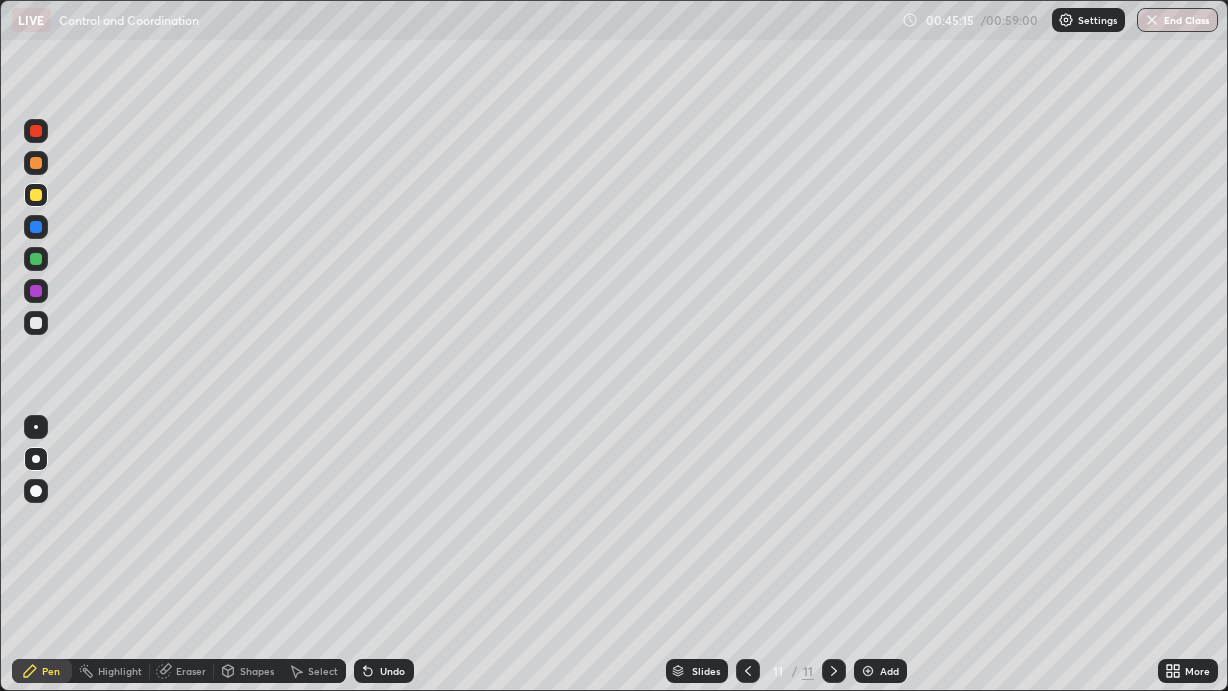 click at bounding box center (36, 259) 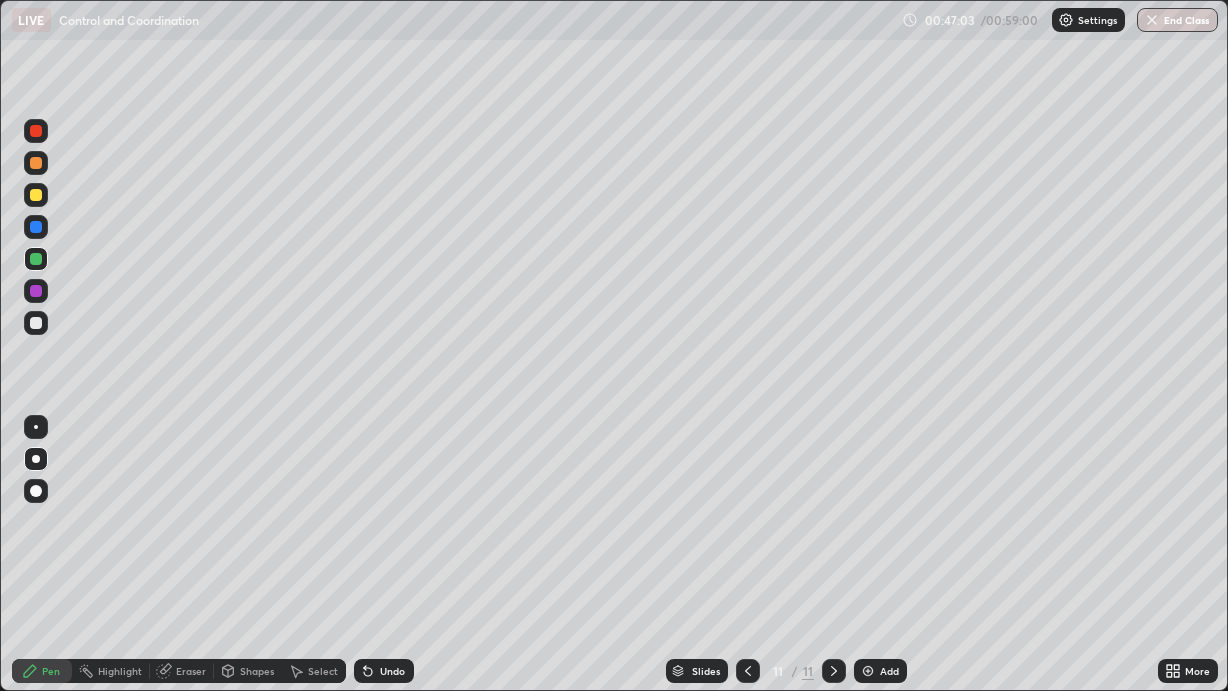 click on "Add" at bounding box center (880, 671) 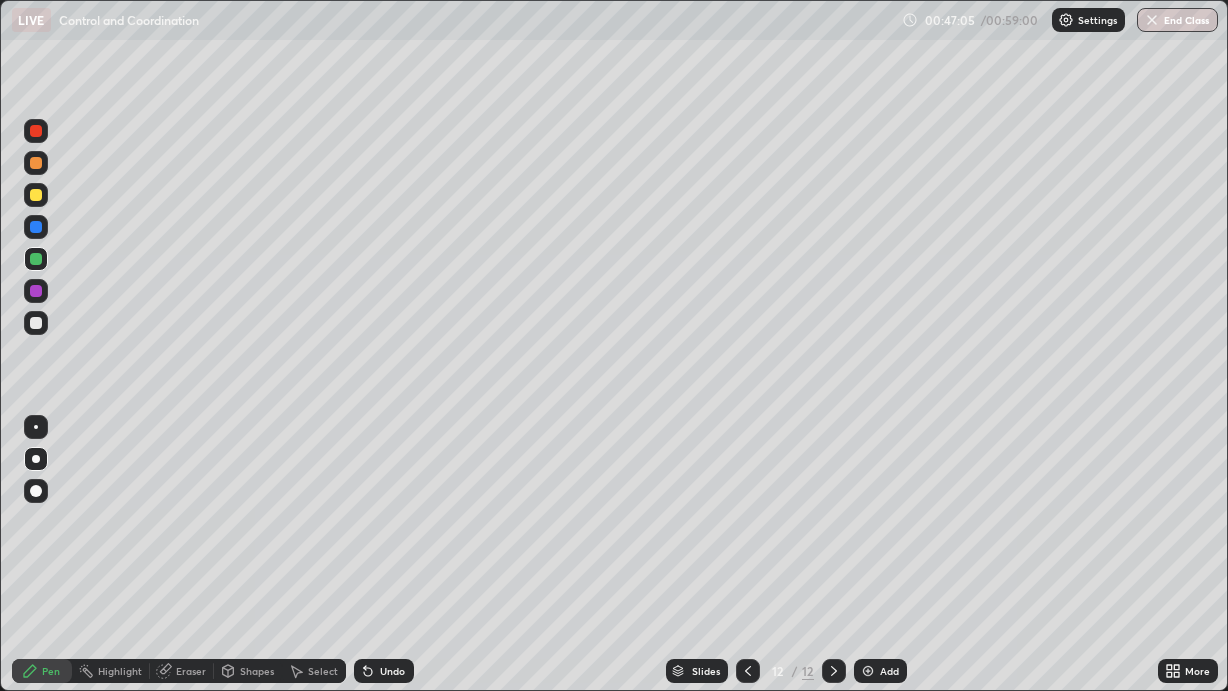 click at bounding box center (36, 227) 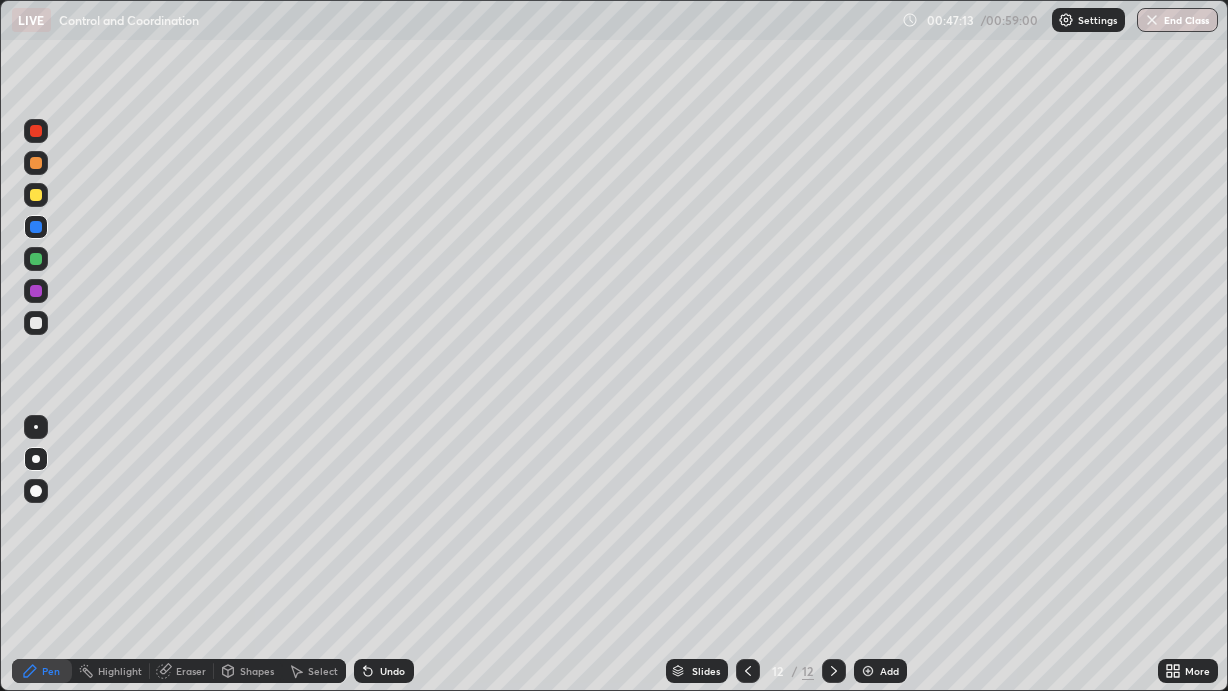 click at bounding box center (36, 195) 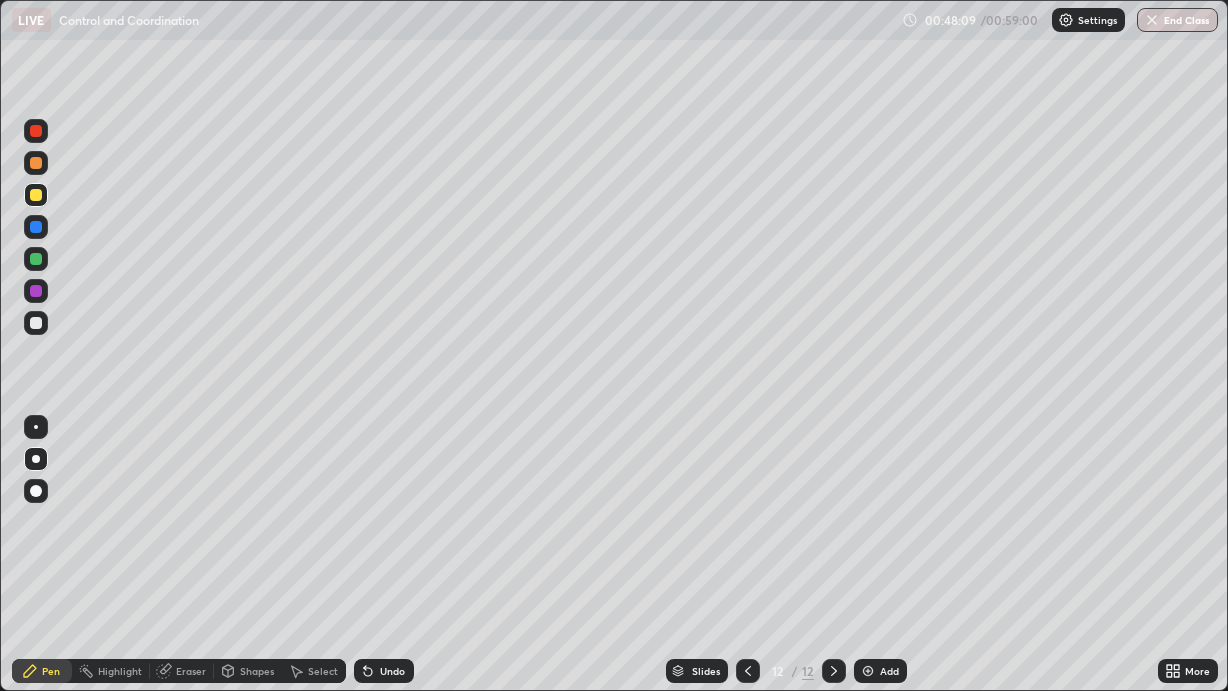 click on "End Class" at bounding box center [1177, 20] 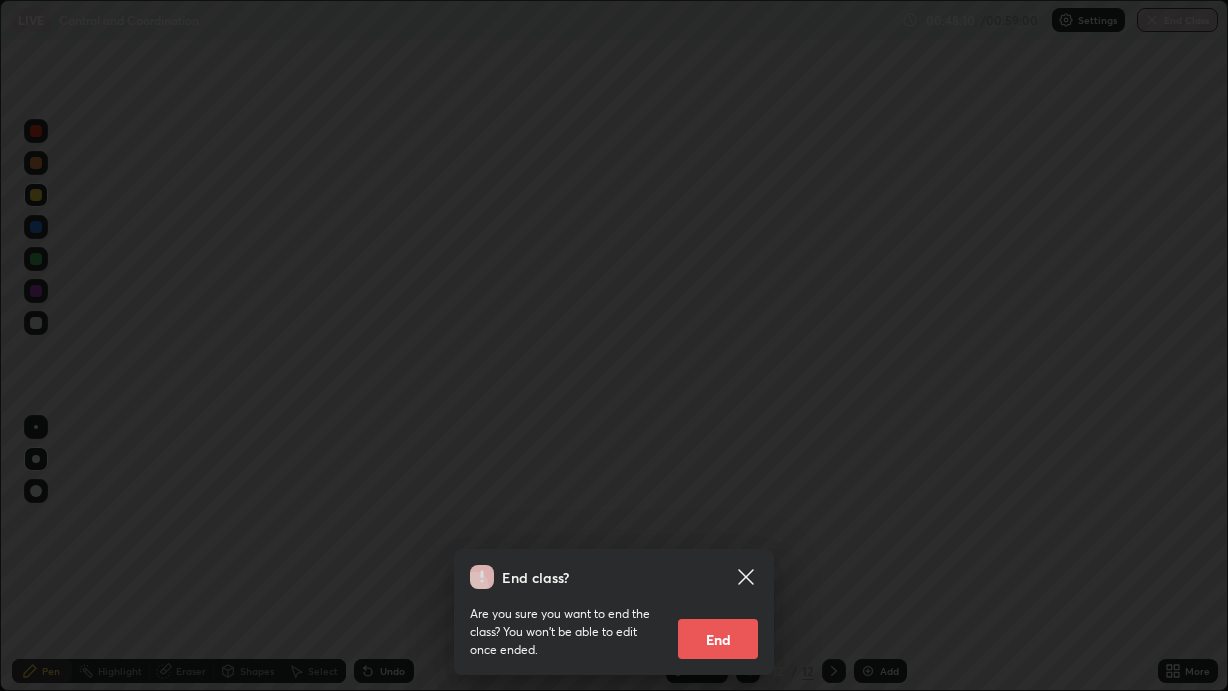 click on "End" at bounding box center (718, 639) 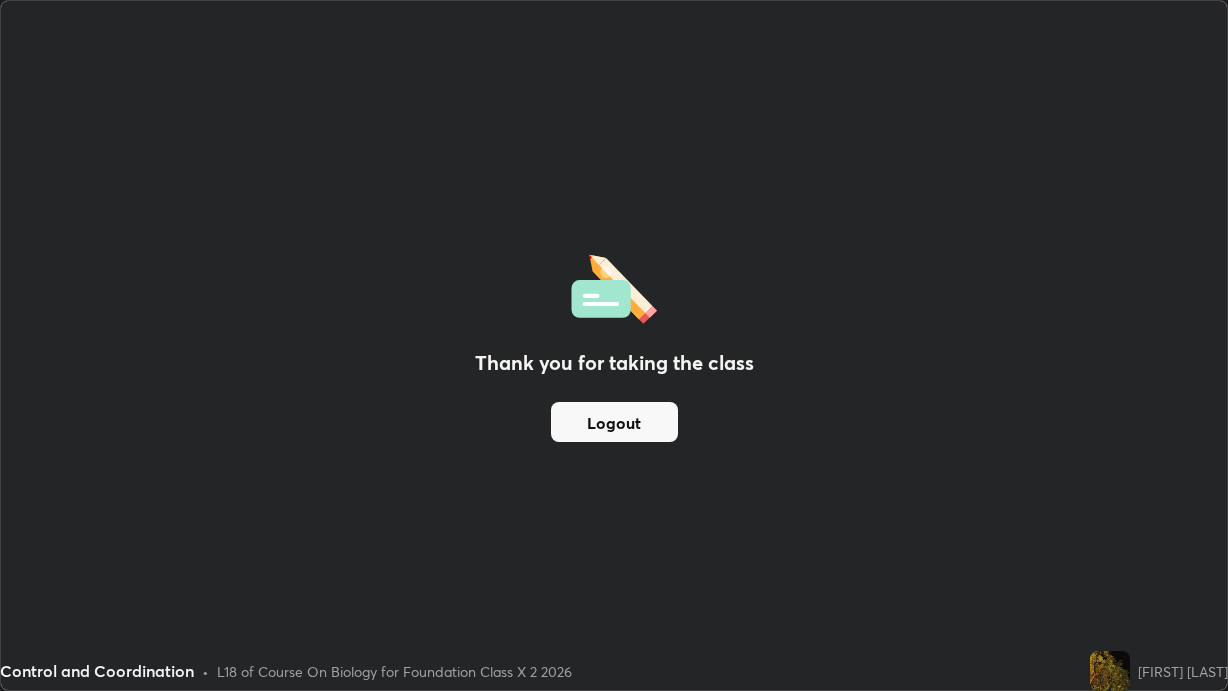 click on "Thank you for taking the class Logout" at bounding box center (614, 345) 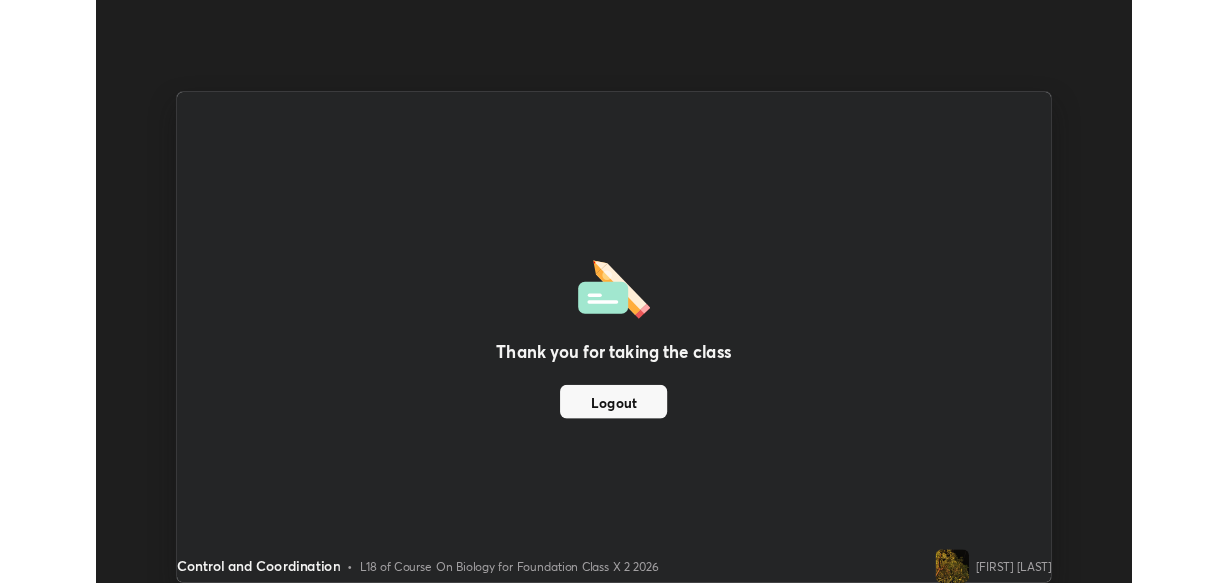 scroll, scrollTop: 583, scrollLeft: 1228, axis: both 